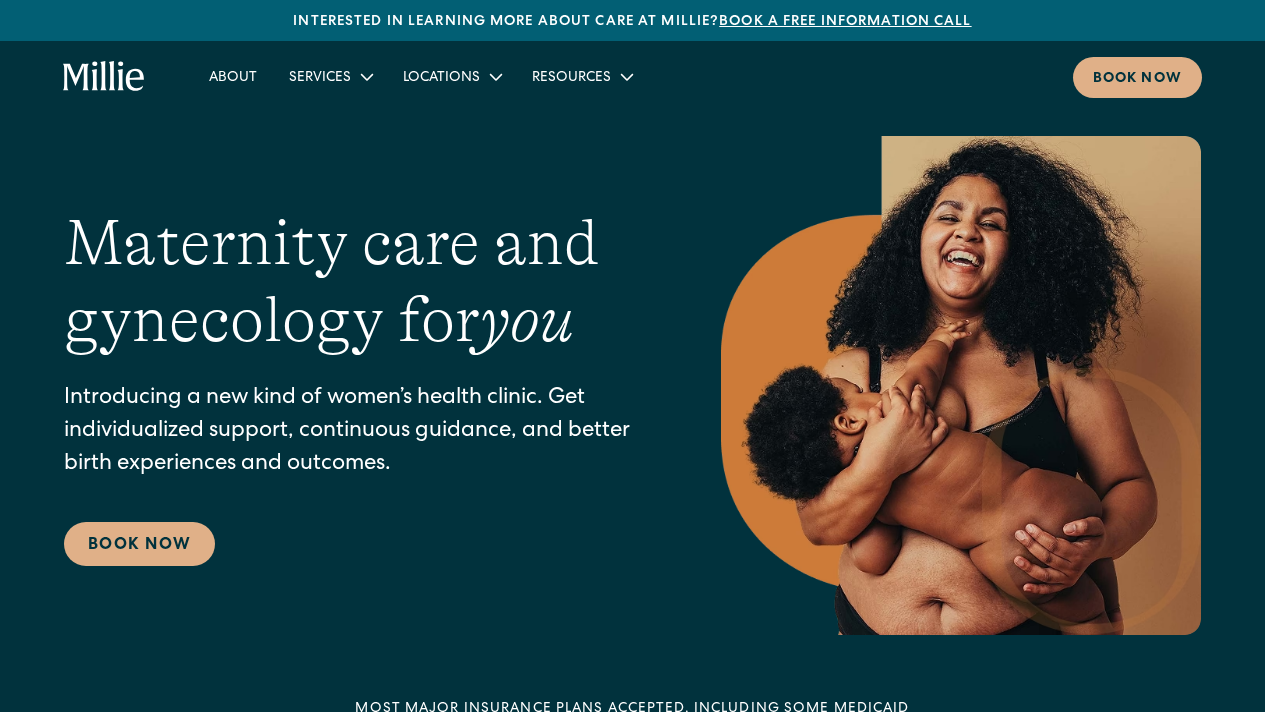 scroll, scrollTop: 7432, scrollLeft: 0, axis: vertical 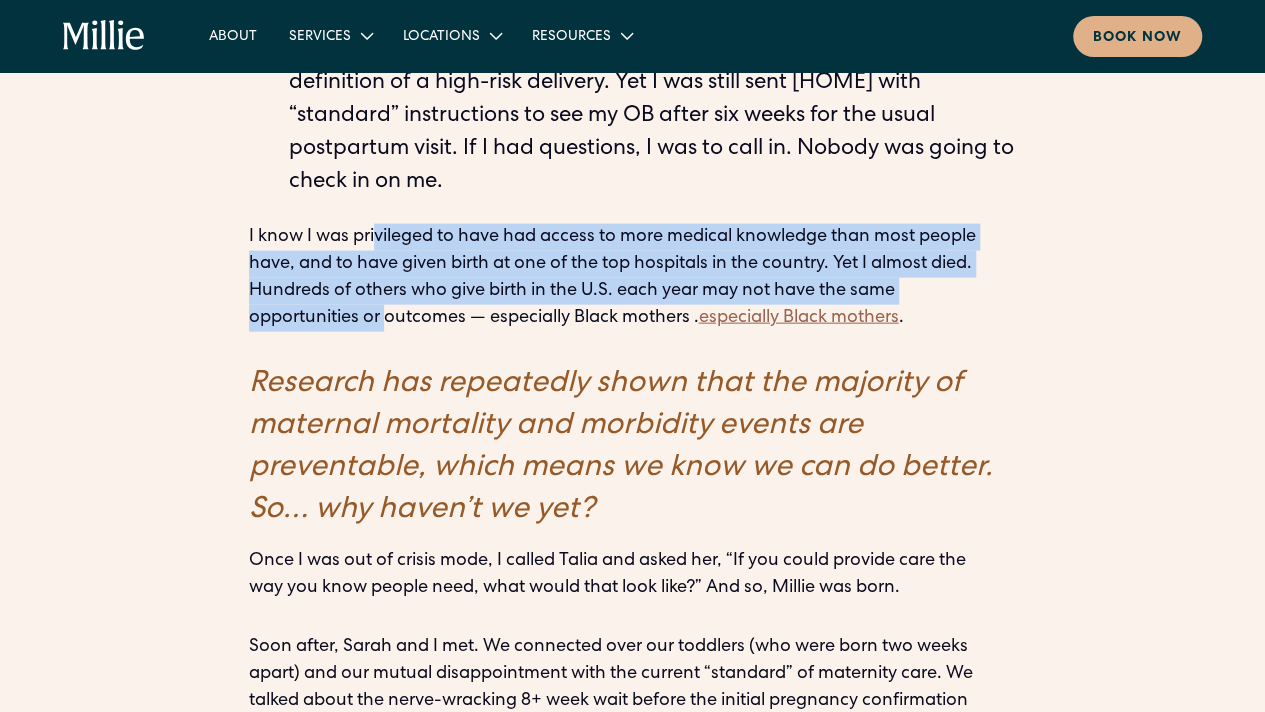 drag, startPoint x: 380, startPoint y: 228, endPoint x: 387, endPoint y: 305, distance: 77.31753 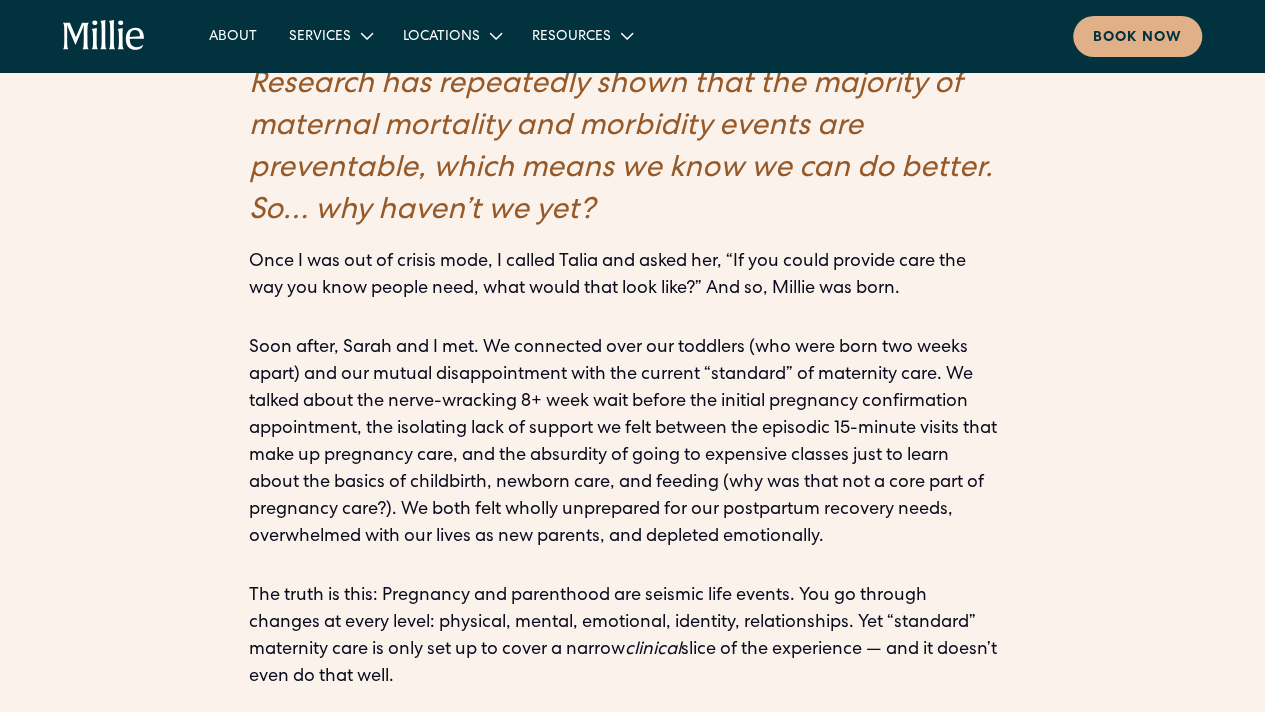 scroll, scrollTop: 2400, scrollLeft: 0, axis: vertical 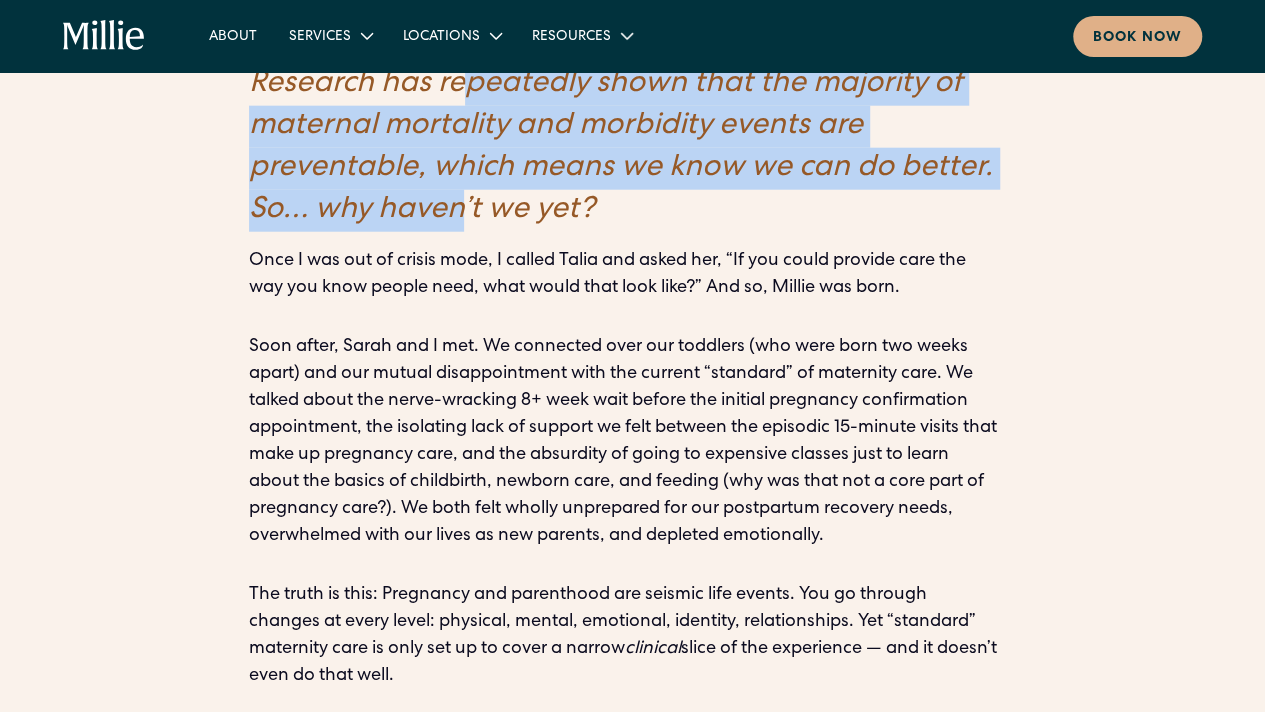 drag, startPoint x: 462, startPoint y: 93, endPoint x: 464, endPoint y: 199, distance: 106.01887 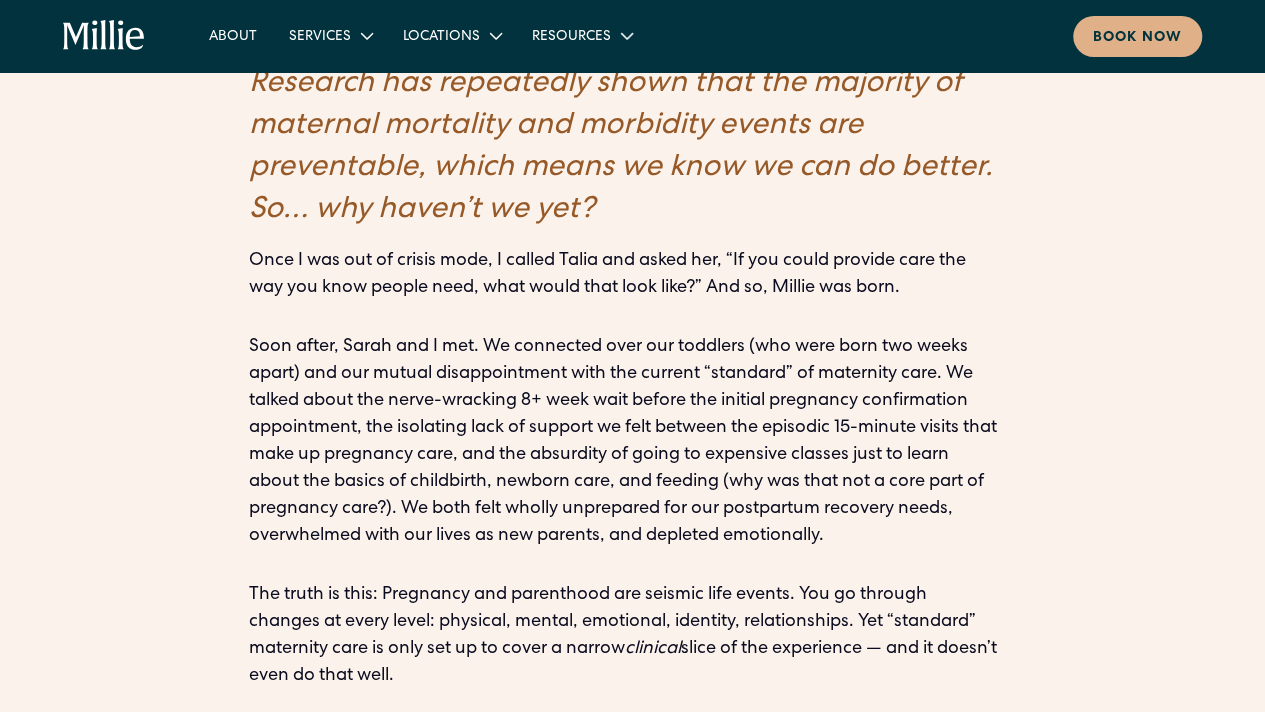 click on "Research has repeatedly shown that the majority of maternal mortality and morbidity events are preventable, which means we know we can do better. So… why haven’t we yet?" at bounding box center (621, 148) 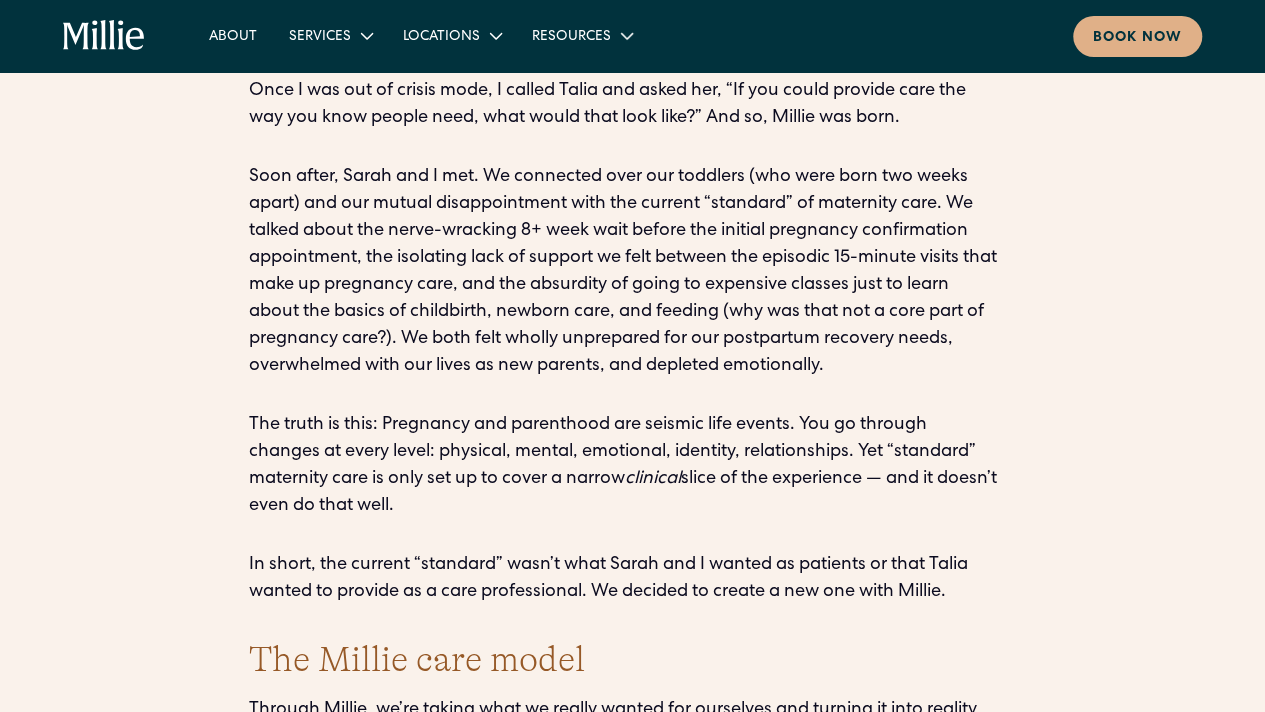 scroll, scrollTop: 2600, scrollLeft: 0, axis: vertical 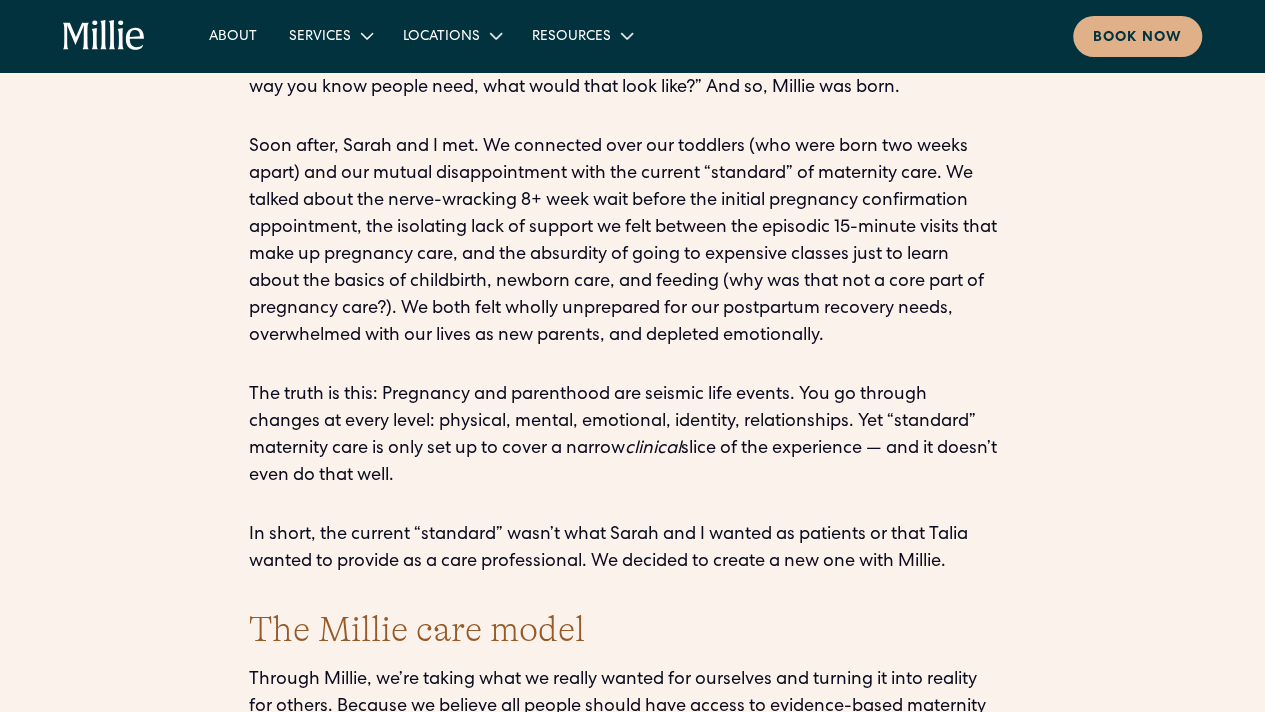click on "I am Anu Sharma, the founder and CEO of Millie. Together with Talia Borgo, Millie’s Clinical Director (who was also my midwife), and Sarah Reynolds, our Chief Technology Officer, we’re on a mission to improve the U.S. maternity care system from the inside out. As moms and healthcare professionals, we know firsthand that the U.S. maternity care system is painfully broken. It provides incomplete, reactive, and often over-medicalized care that leaves moms, birthing people, and their babies very vulnerable — creating some of the worst  outcomes  in the high-income world.  When I had my baby, the system failed me. In 2019, I gave birth to my daughter. Coming from a family of physicians and having worked in healthcare innovation for over 15 years, I knew enough about our system to expect a certain level of brokenness in my pregnancy care and birth experience. But  barely 36 hours  after being discharged home ,  I walked myself back into the ER on the verge of a stroke after having self-diagnosed  .  .  ‍" at bounding box center (632, 604) 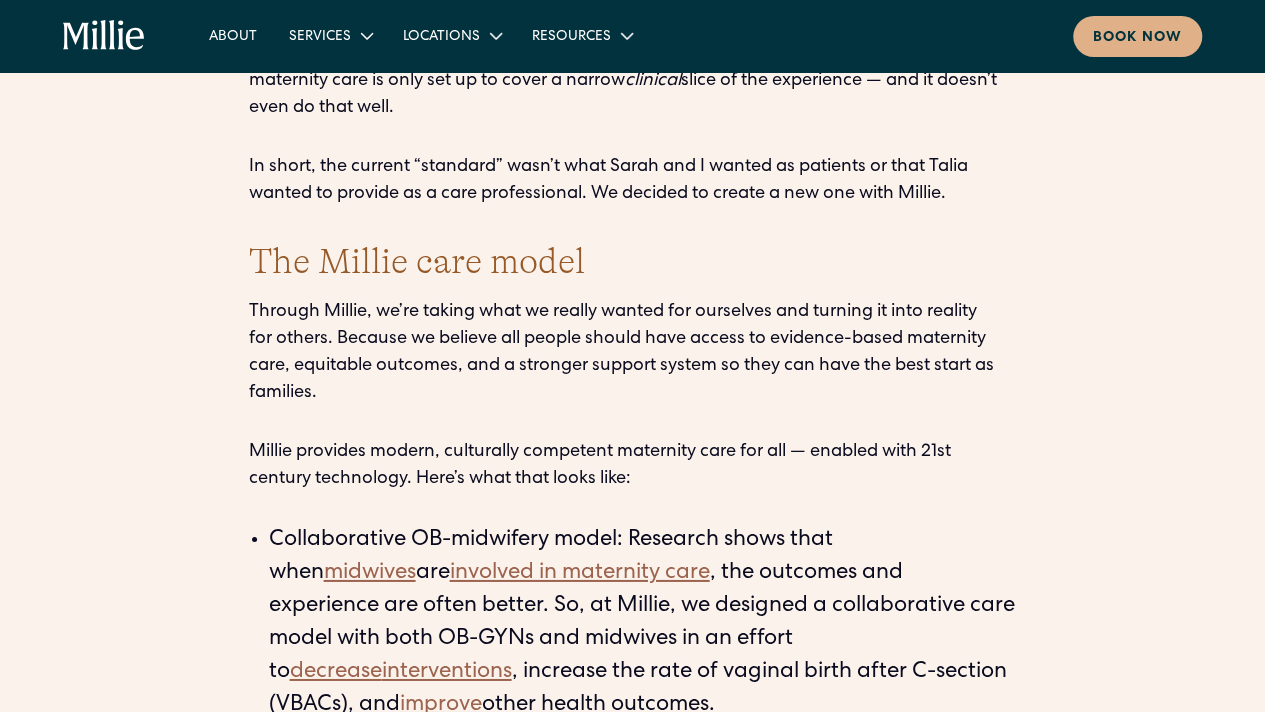 scroll, scrollTop: 3000, scrollLeft: 0, axis: vertical 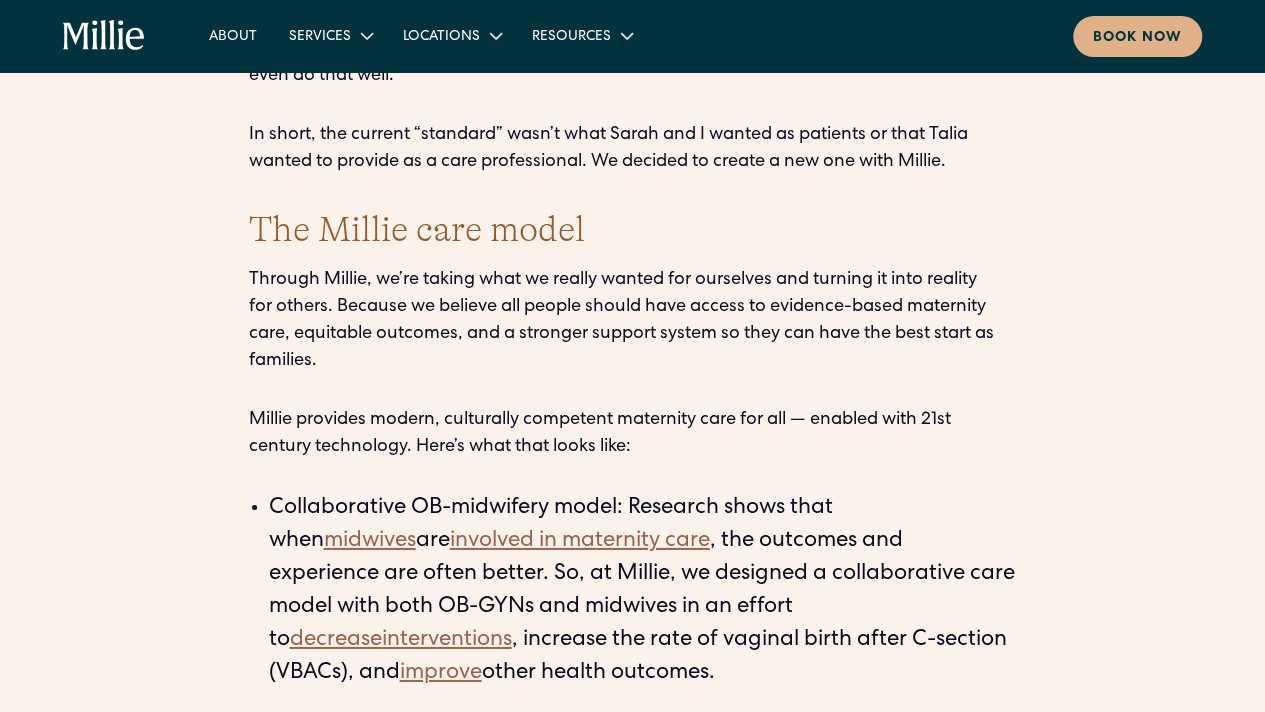 click on "Through Millie, we’re taking what we really wanted for ourselves and turning it into reality for others. Because we believe all people should have access to evidence-based maternity care, equitable outcomes, and a stronger support system so they can have the best start as families." at bounding box center [633, 321] 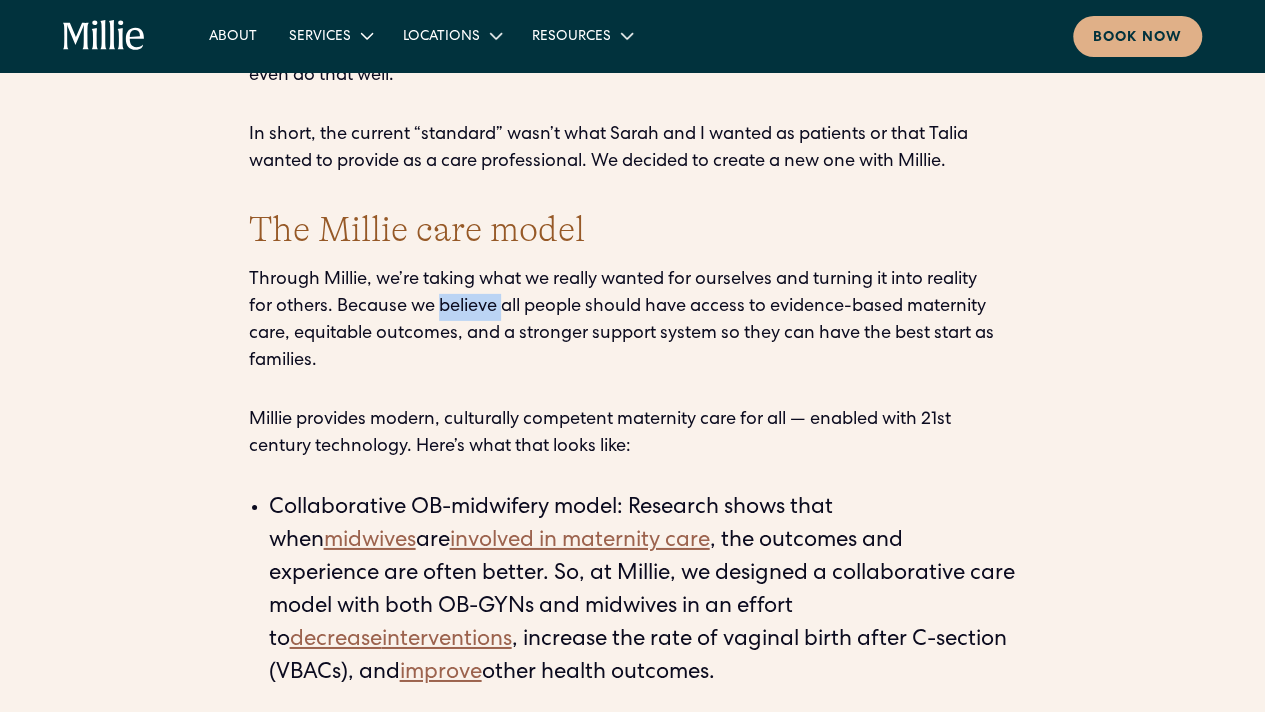 click on "Through Millie, we’re taking what we really wanted for ourselves and turning it into reality for others. Because we believe all people should have access to evidence-based maternity care, equitable outcomes, and a stronger support system so they can have the best start as families." at bounding box center [633, 321] 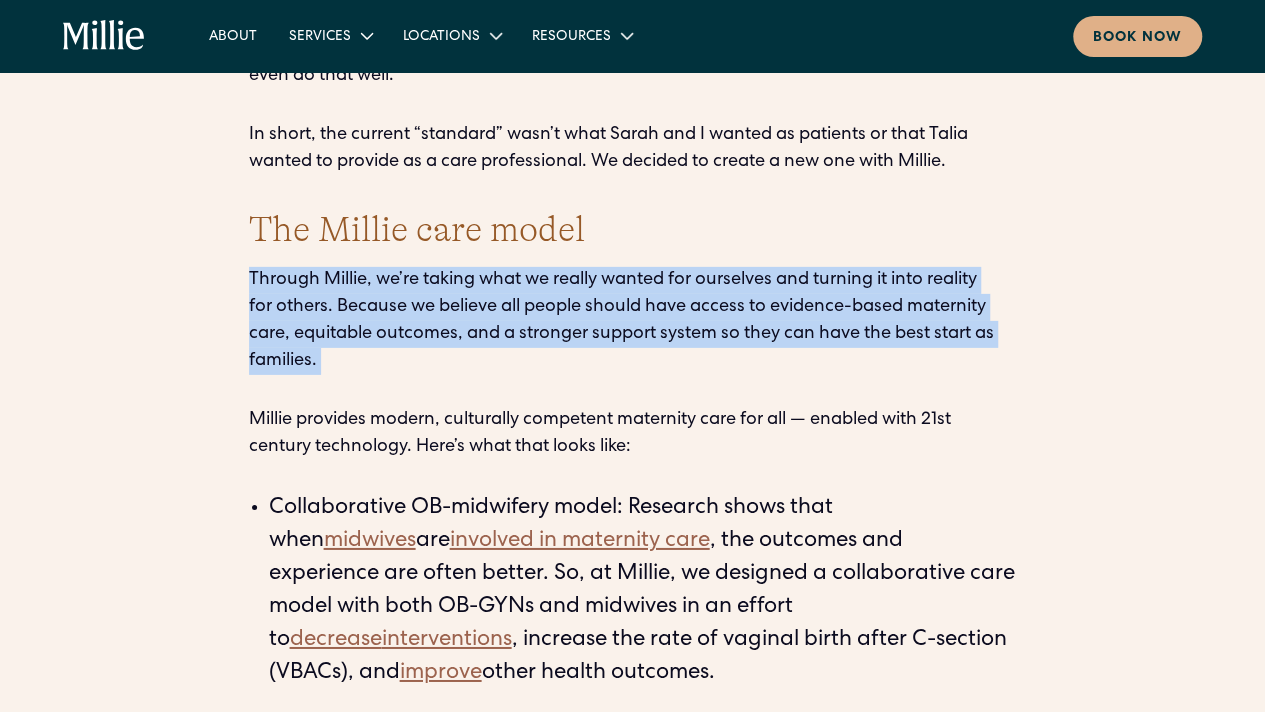 click on "Through Millie, we’re taking what we really wanted for ourselves and turning it into reality for others. Because we believe all people should have access to evidence-based maternity care, equitable outcomes, and a stronger support system so they can have the best start as families." at bounding box center (633, 321) 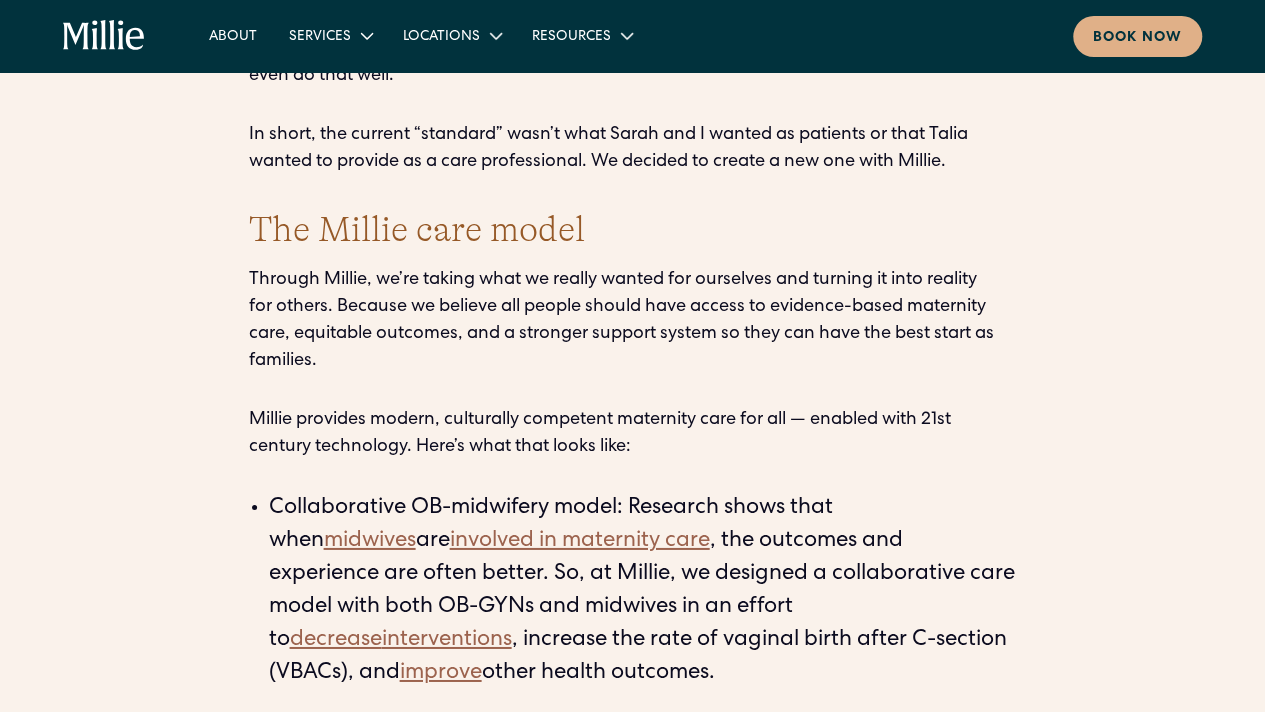 click on "Through Millie, we’re taking what we really wanted for ourselves and turning it into reality for others. Because we believe all people should have access to evidence-based maternity care, equitable outcomes, and a stronger support system so they can have the best start as families." at bounding box center (633, 321) 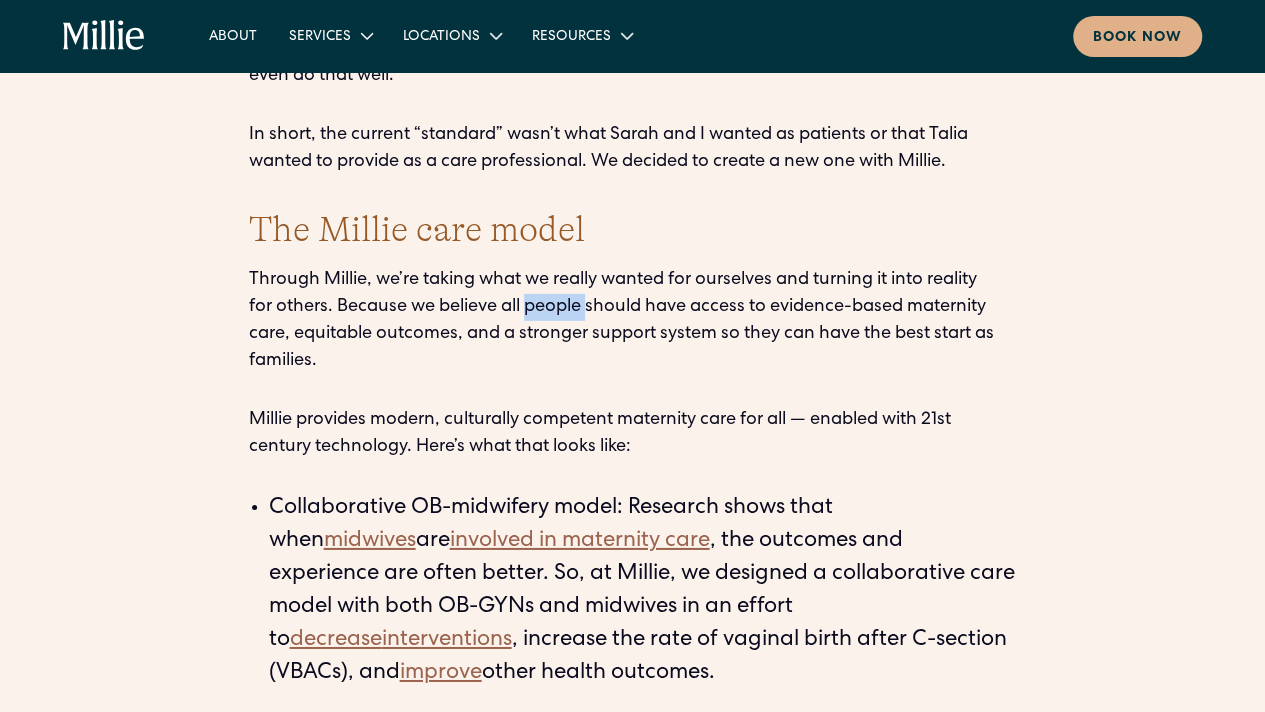 click on "Through Millie, we’re taking what we really wanted for ourselves and turning it into reality for others. Because we believe all people should have access to evidence-based maternity care, equitable outcomes, and a stronger support system so they can have the best start as families." at bounding box center (633, 321) 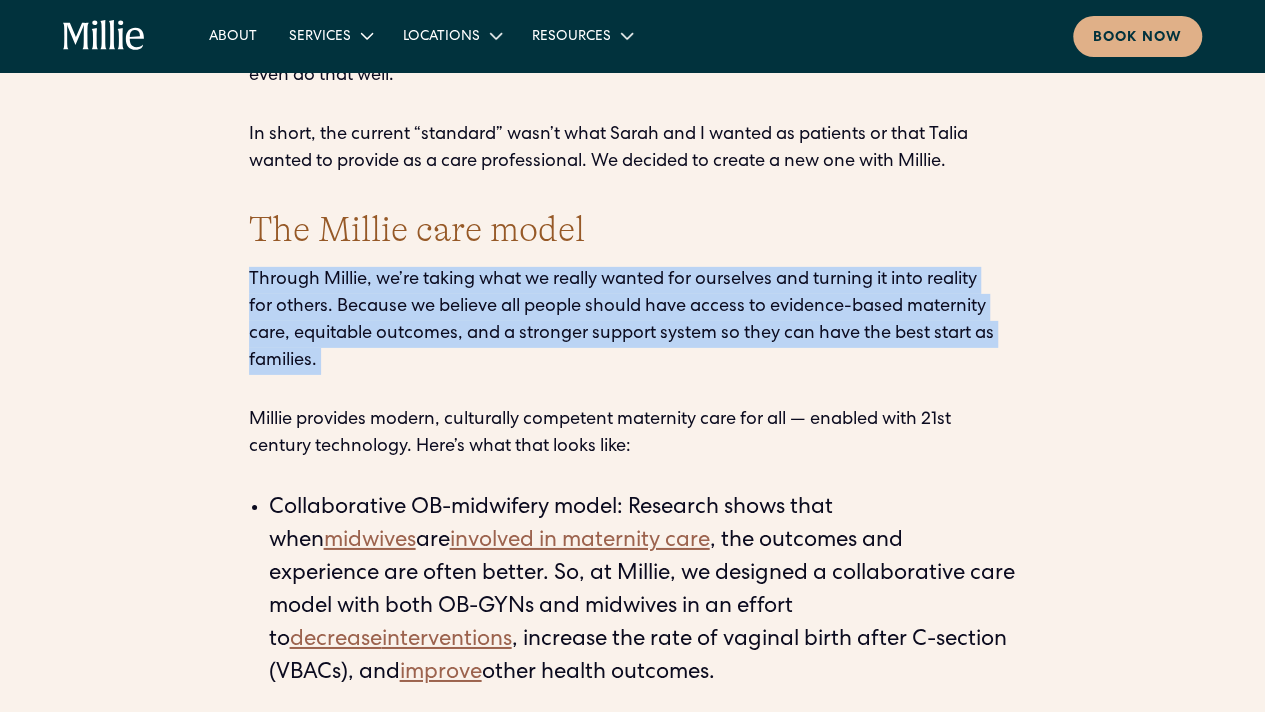 click on "Through Millie, we’re taking what we really wanted for ourselves and turning it into reality for others. Because we believe all people should have access to evidence-based maternity care, equitable outcomes, and a stronger support system so they can have the best start as families." at bounding box center (633, 321) 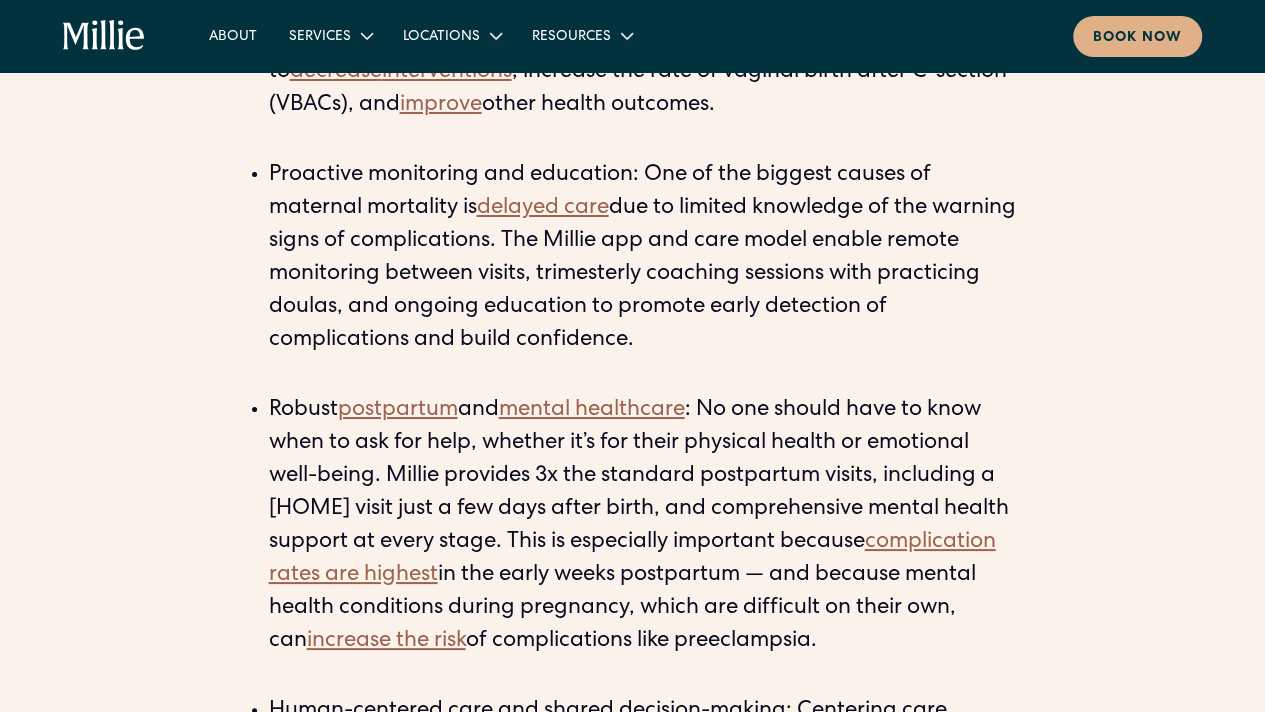 scroll, scrollTop: 3600, scrollLeft: 0, axis: vertical 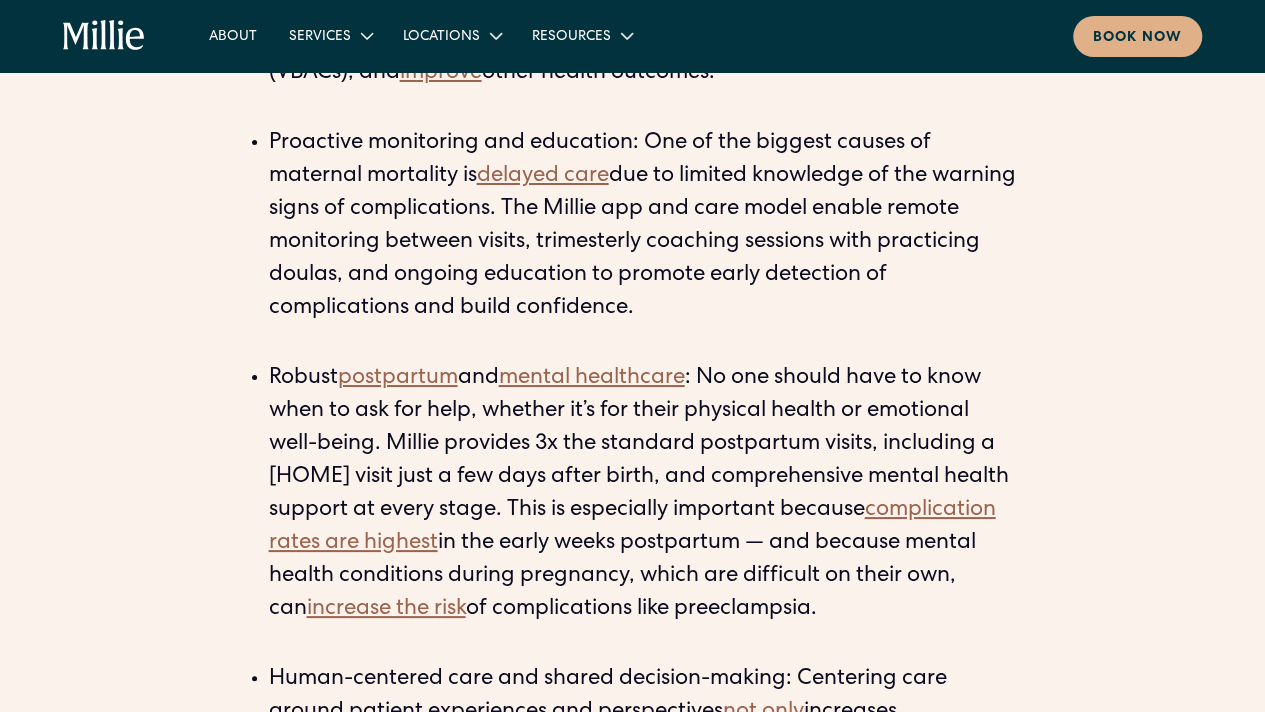 click on "Proactive monitoring and education: One of the biggest causes of maternal mortality is  delayed care  due to limited knowledge of the warning signs of complications. The Millie app and care model enable remote monitoring between visits, trimesterly coaching sessions with practicing doulas, and ongoing education to promote early detection of complications and build confidence. ‍" at bounding box center (643, 243) 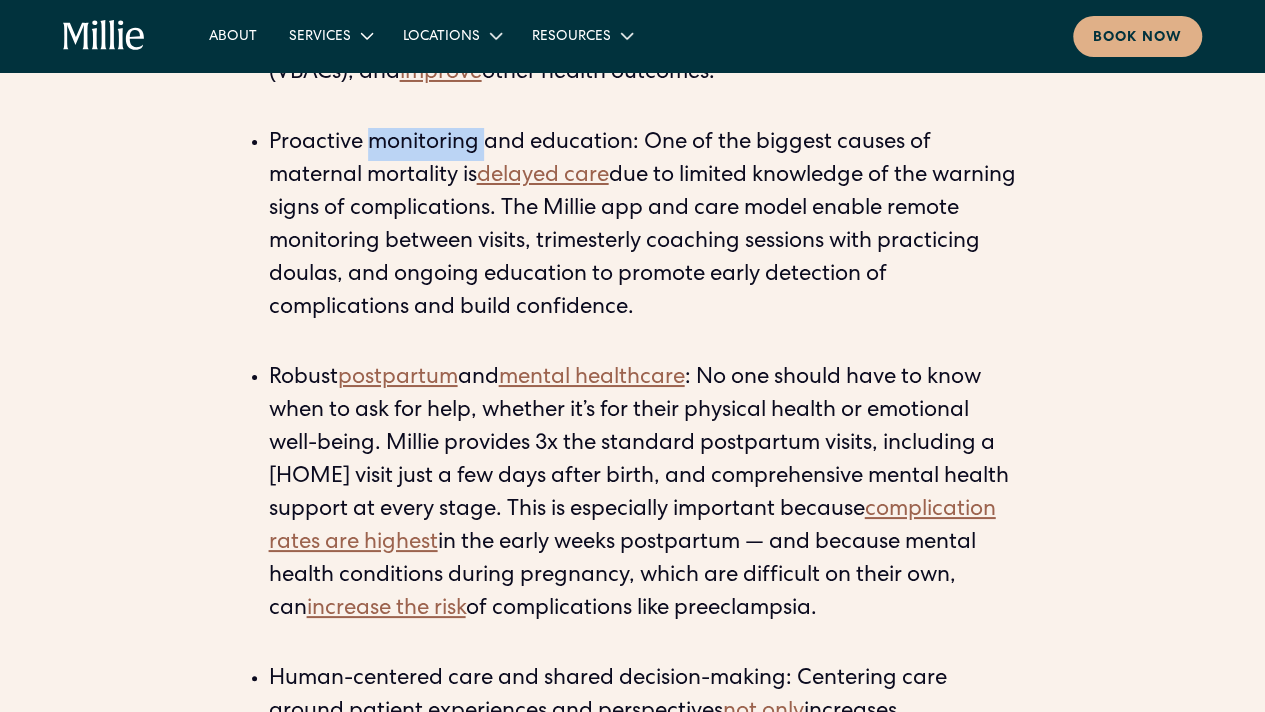 click on "Proactive monitoring and education: One of the biggest causes of maternal mortality is  delayed care  due to limited knowledge of the warning signs of complications. The Millie app and care model enable remote monitoring between visits, trimesterly coaching sessions with practicing doulas, and ongoing education to promote early detection of complications and build confidence. ‍" at bounding box center (643, 243) 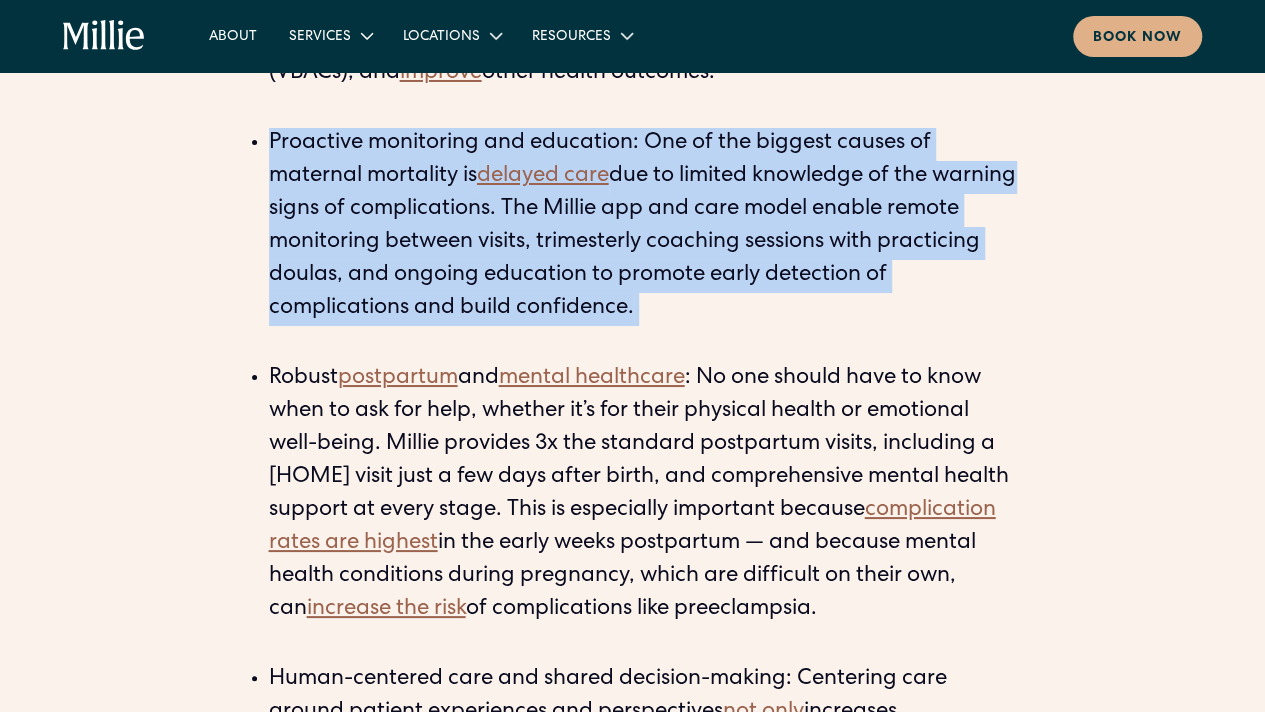 click on "Proactive monitoring and education: One of the biggest causes of maternal mortality is  delayed care  due to limited knowledge of the warning signs of complications. The Millie app and care model enable remote monitoring between visits, trimesterly coaching sessions with practicing doulas, and ongoing education to promote early detection of complications and build confidence. ‍" at bounding box center [643, 243] 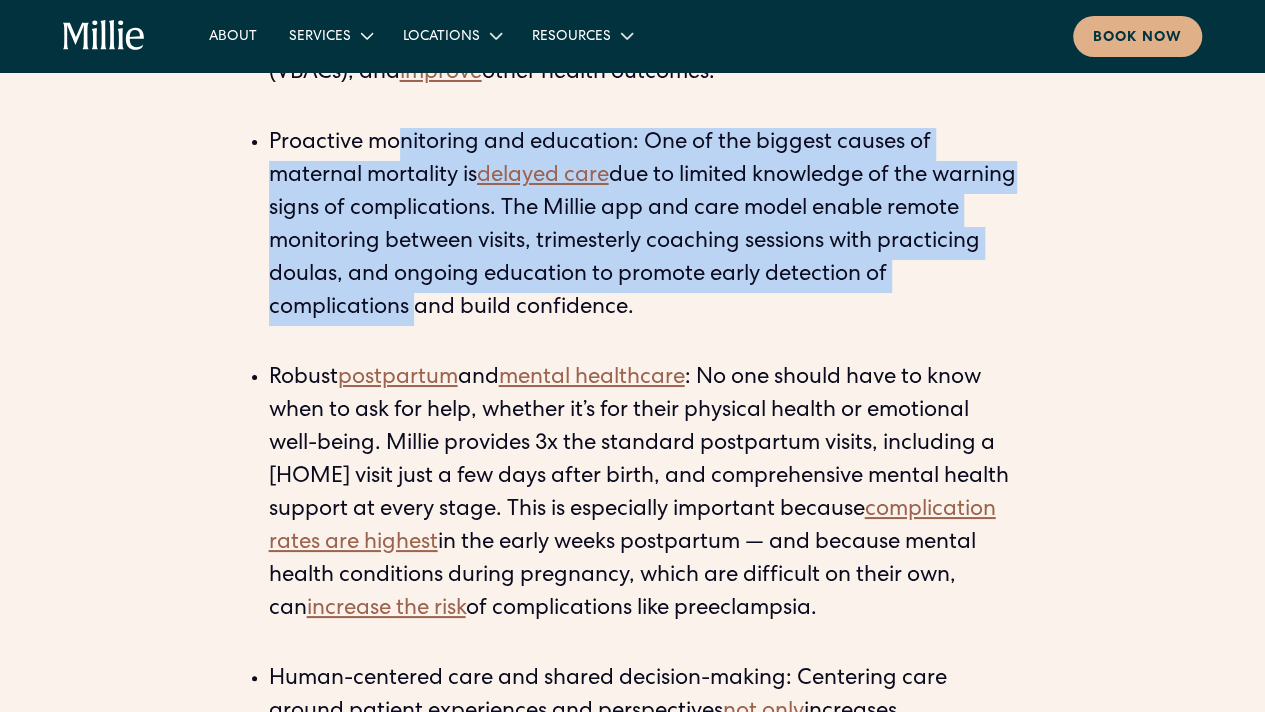 drag, startPoint x: 400, startPoint y: 141, endPoint x: 406, endPoint y: 308, distance: 167.10774 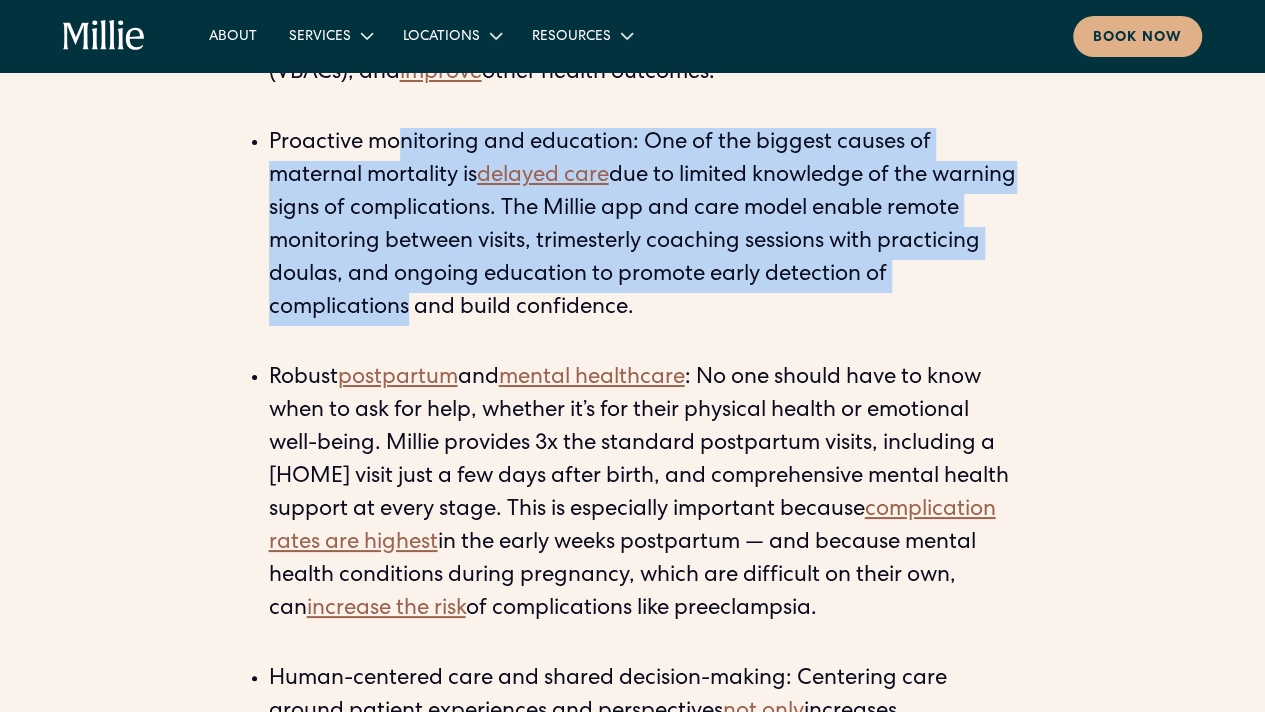 drag, startPoint x: 394, startPoint y: 304, endPoint x: 401, endPoint y: 141, distance: 163.15024 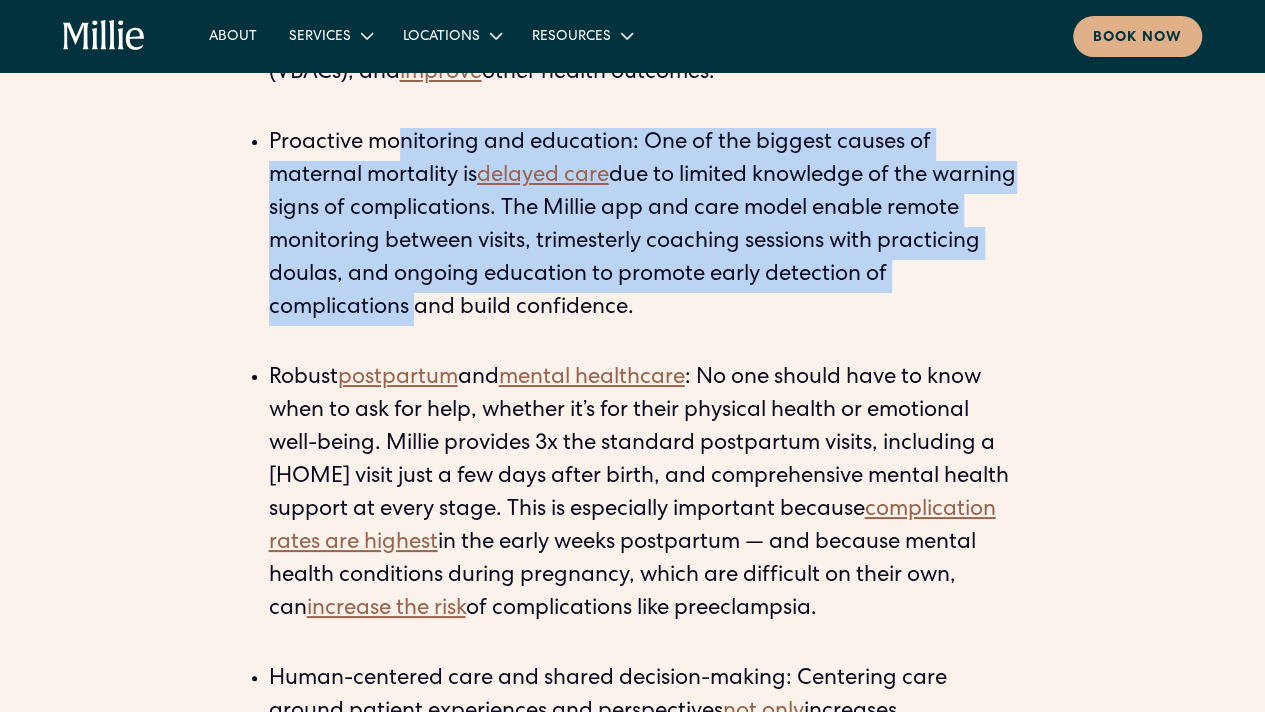 drag, startPoint x: 396, startPoint y: 143, endPoint x: 408, endPoint y: 307, distance: 164.43843 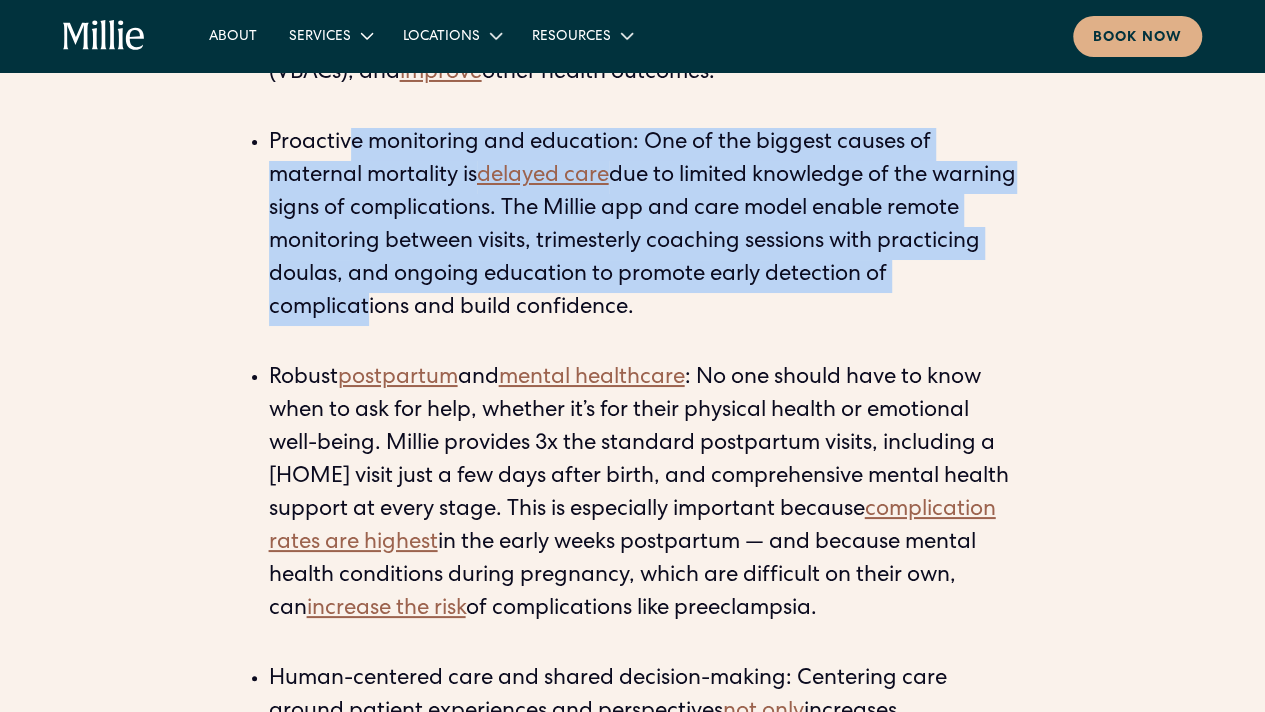 drag, startPoint x: 364, startPoint y: 299, endPoint x: 351, endPoint y: 144, distance: 155.5442 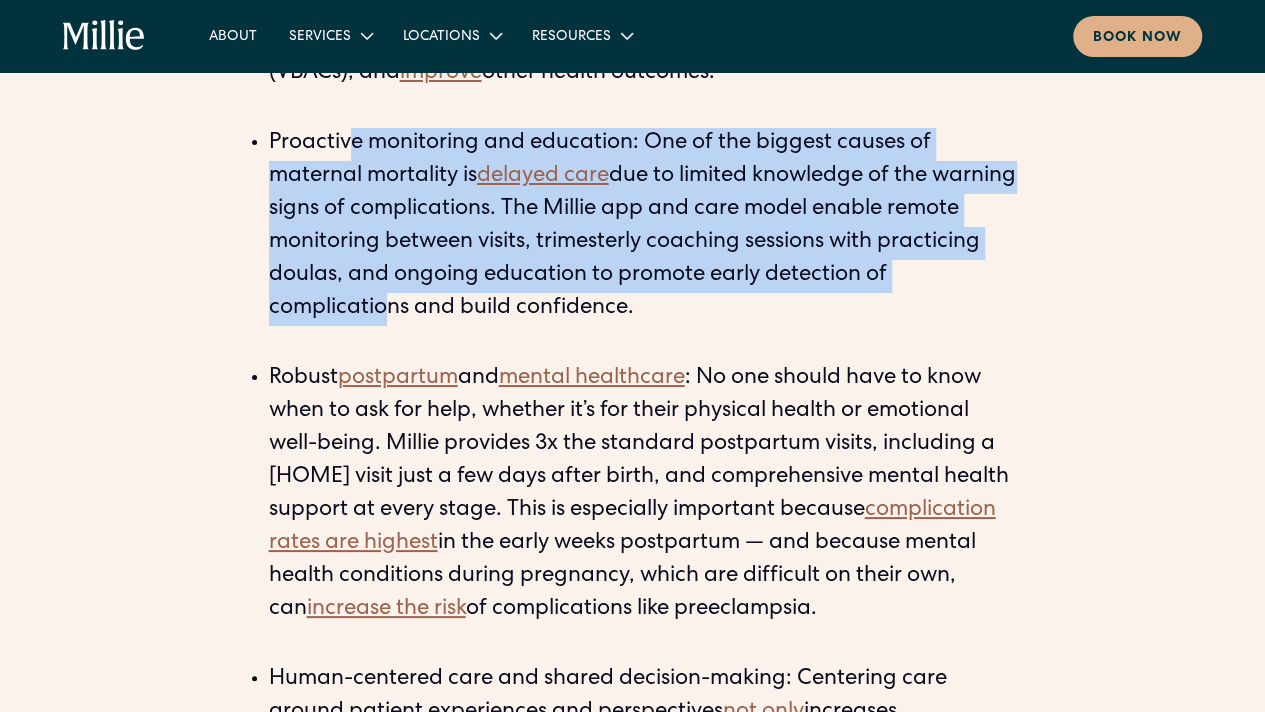 drag, startPoint x: 351, startPoint y: 144, endPoint x: 374, endPoint y: 307, distance: 164.6147 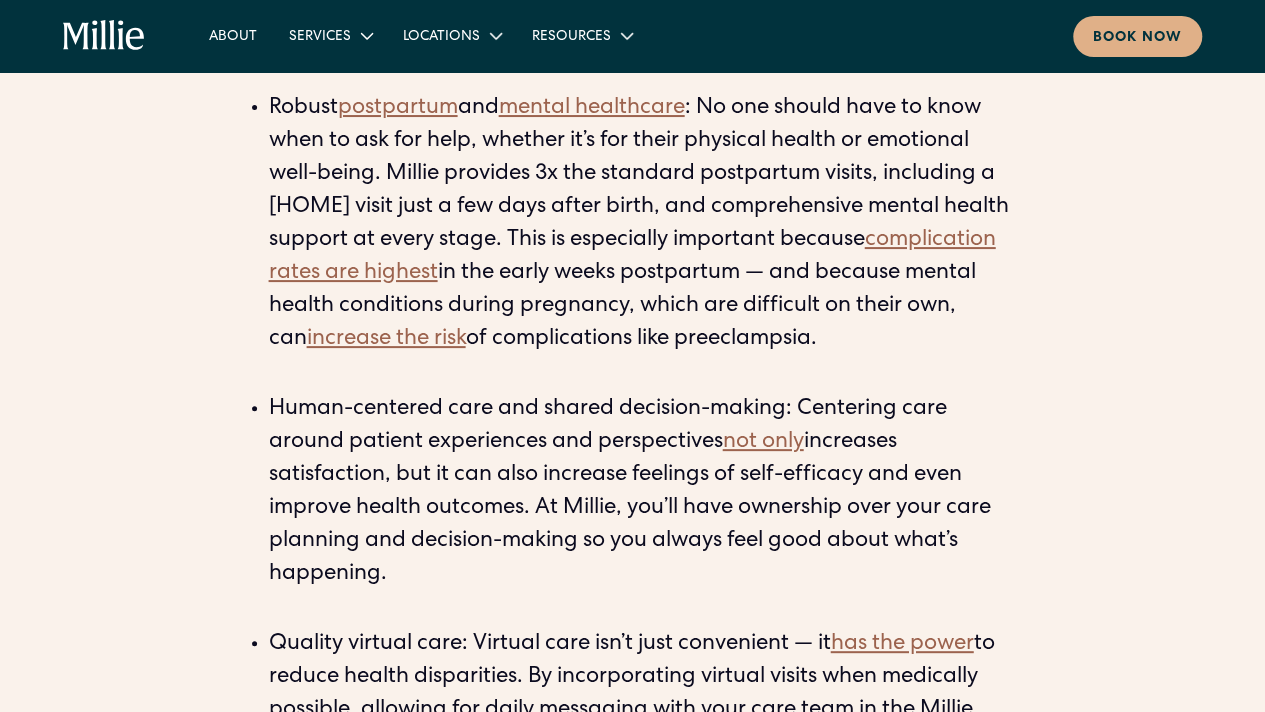 scroll, scrollTop: 3900, scrollLeft: 0, axis: vertical 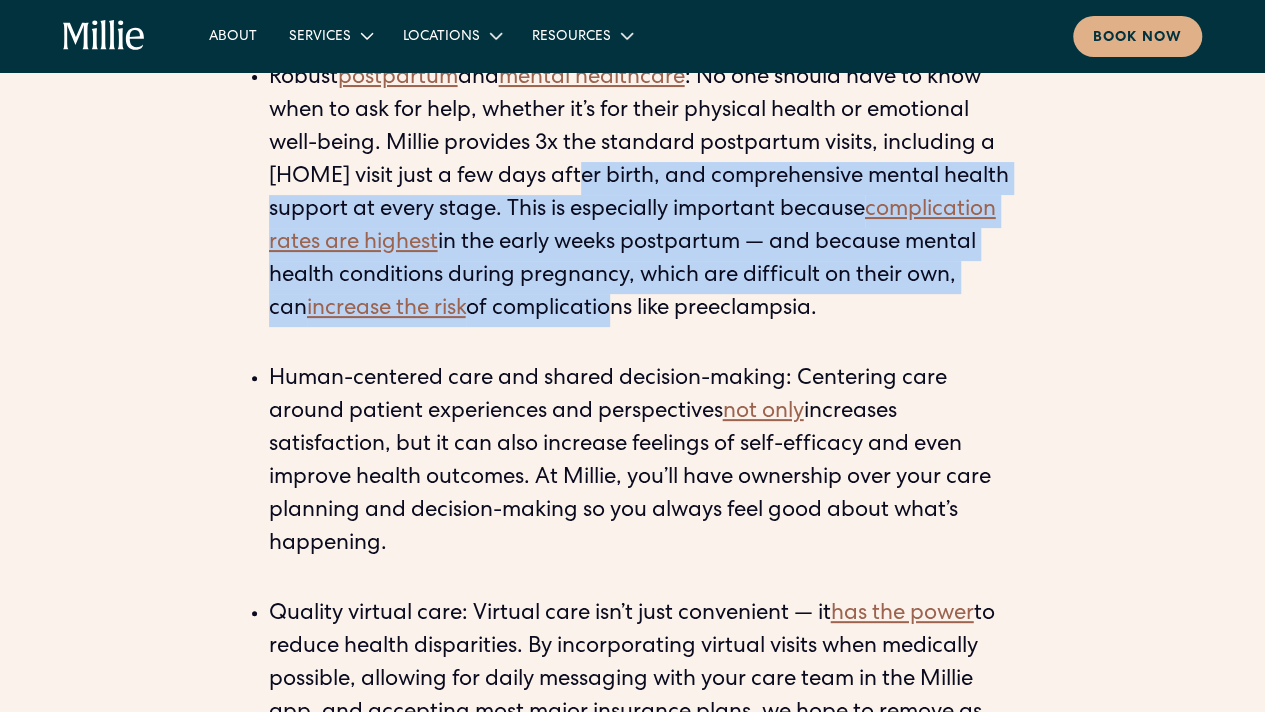 drag, startPoint x: 579, startPoint y: 188, endPoint x: 566, endPoint y: 310, distance: 122.69067 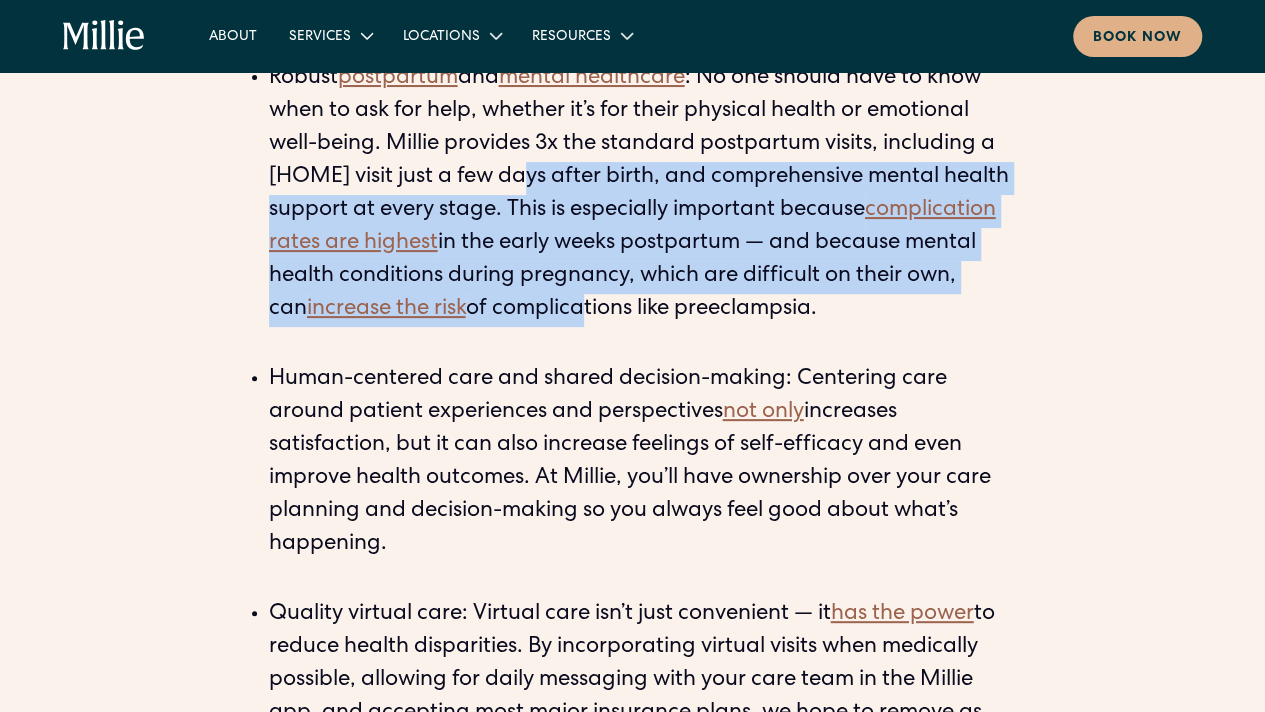 drag, startPoint x: 543, startPoint y: 301, endPoint x: 528, endPoint y: 164, distance: 137.81873 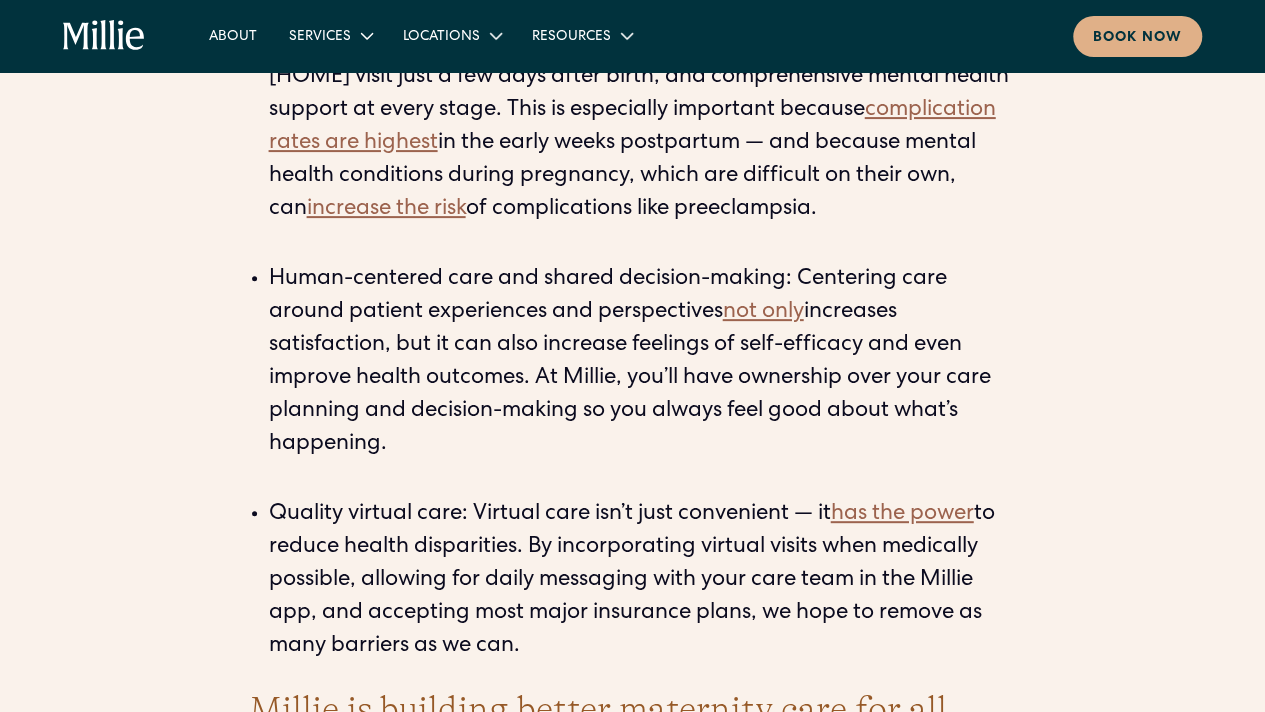 scroll, scrollTop: 4100, scrollLeft: 0, axis: vertical 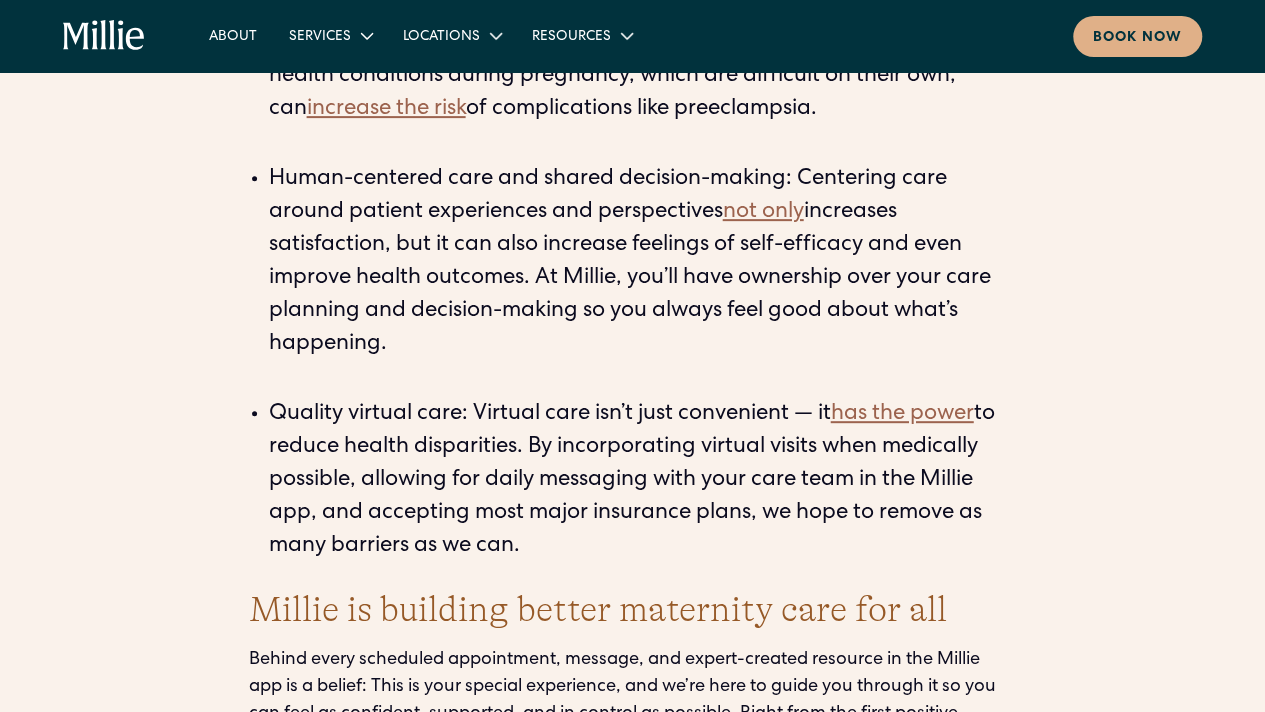 click on "Human-centered care and shared decision-making: Centering care around patient experiences and perspectives  not only  increases satisfaction, but it can also increase feelings of self-efficacy and even improve health outcomes. At Millie, you’ll have ownership over your care planning and decision-making so you always feel good about what’s happening. ‍" at bounding box center [643, 279] 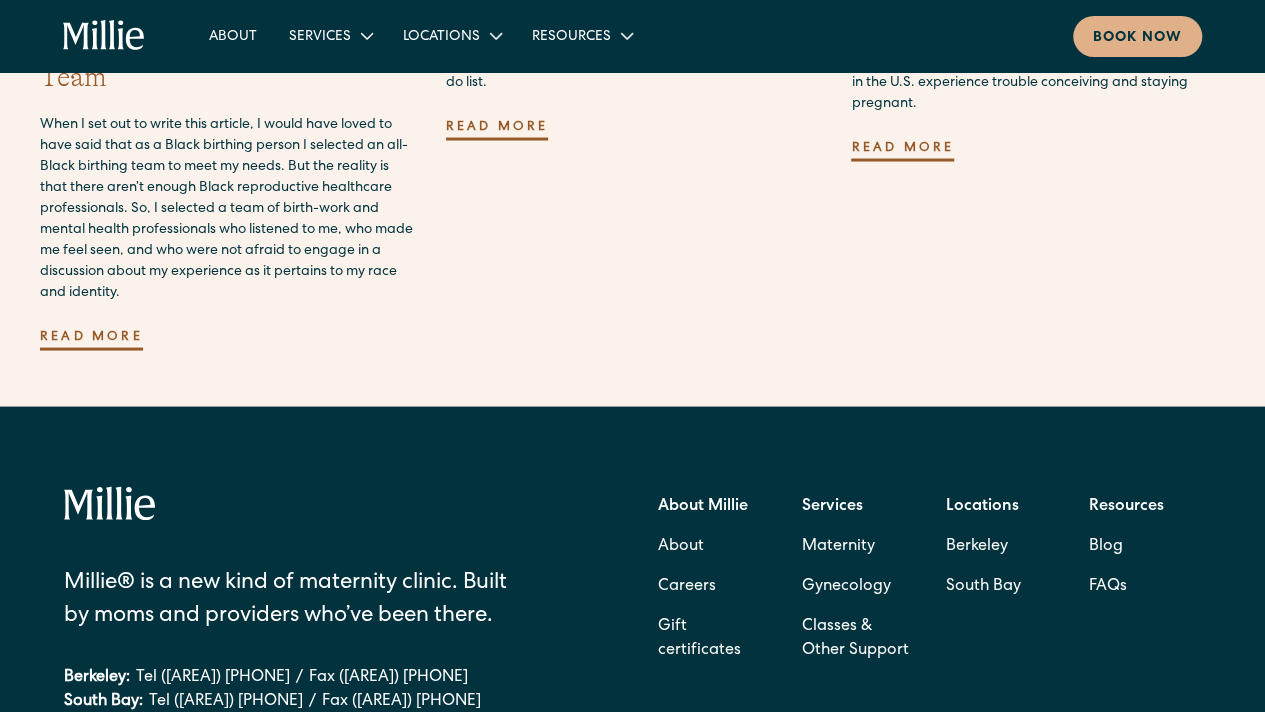scroll, scrollTop: 5200, scrollLeft: 0, axis: vertical 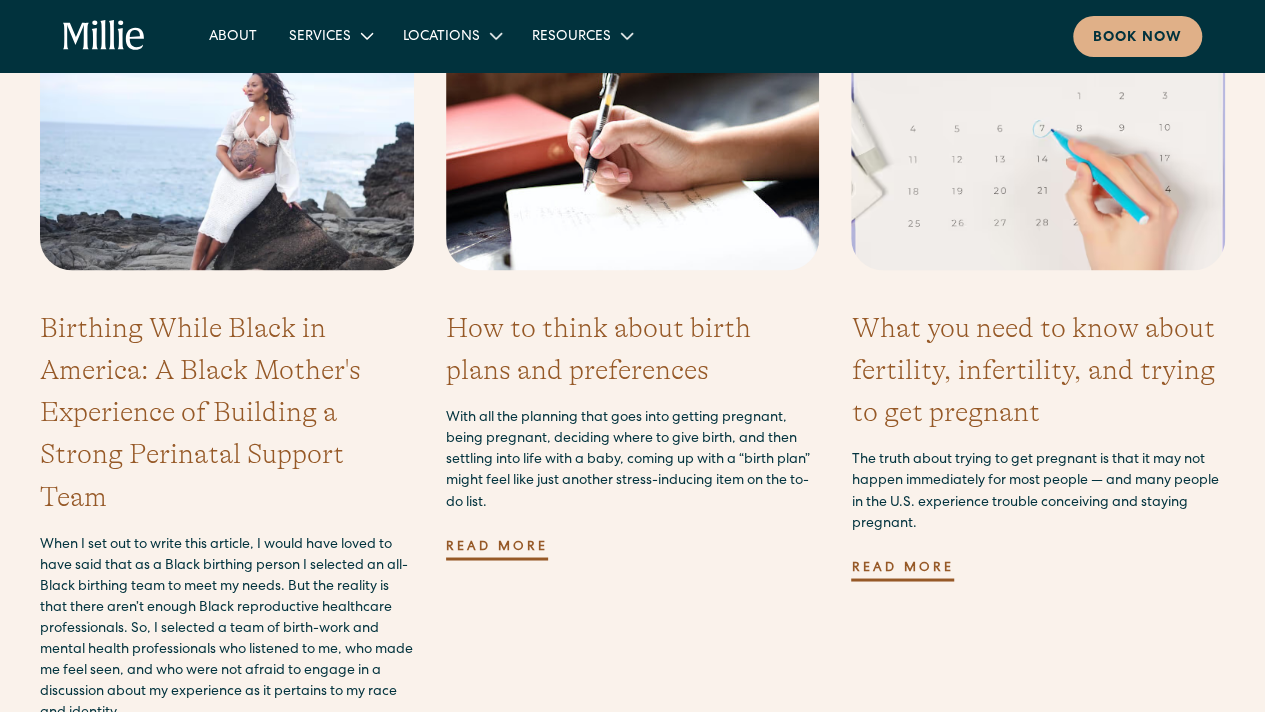 click on "What you need to know about fertility, infertility, and trying to get pregnant" at bounding box center (1038, 370) 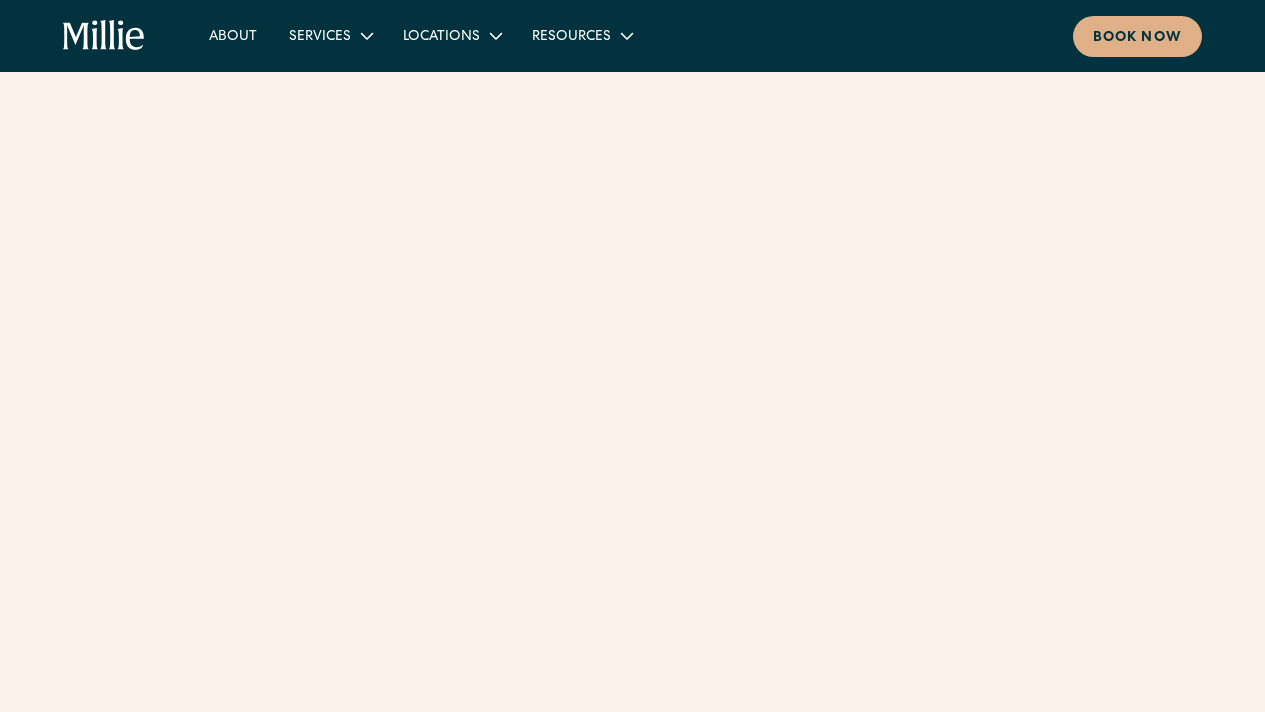 scroll, scrollTop: 0, scrollLeft: 0, axis: both 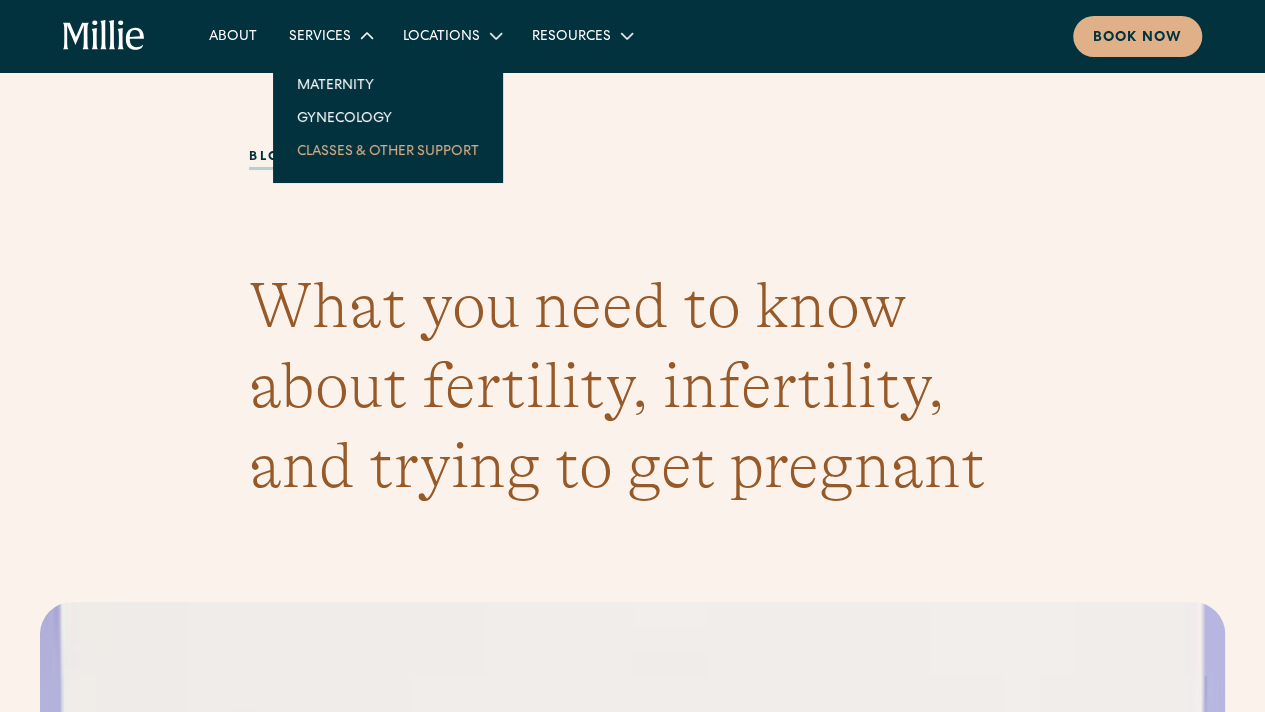 click on "Classes & Other Support" at bounding box center [388, 150] 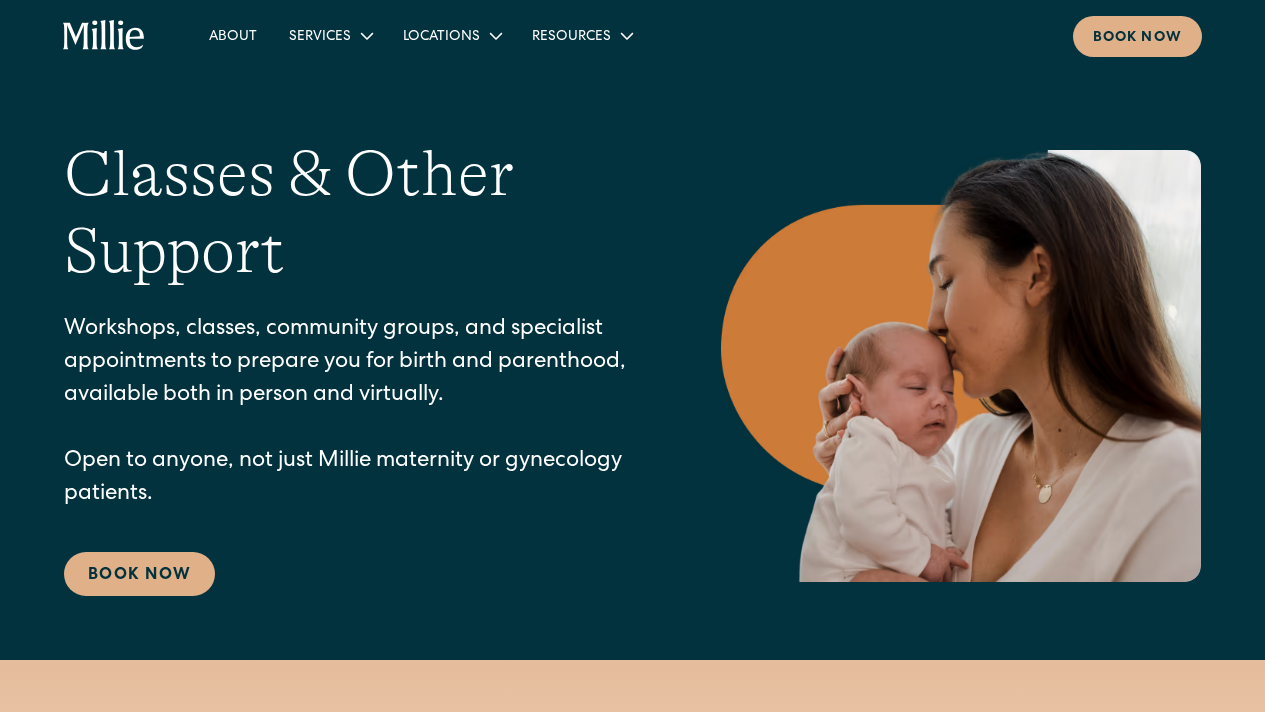 scroll, scrollTop: 0, scrollLeft: 0, axis: both 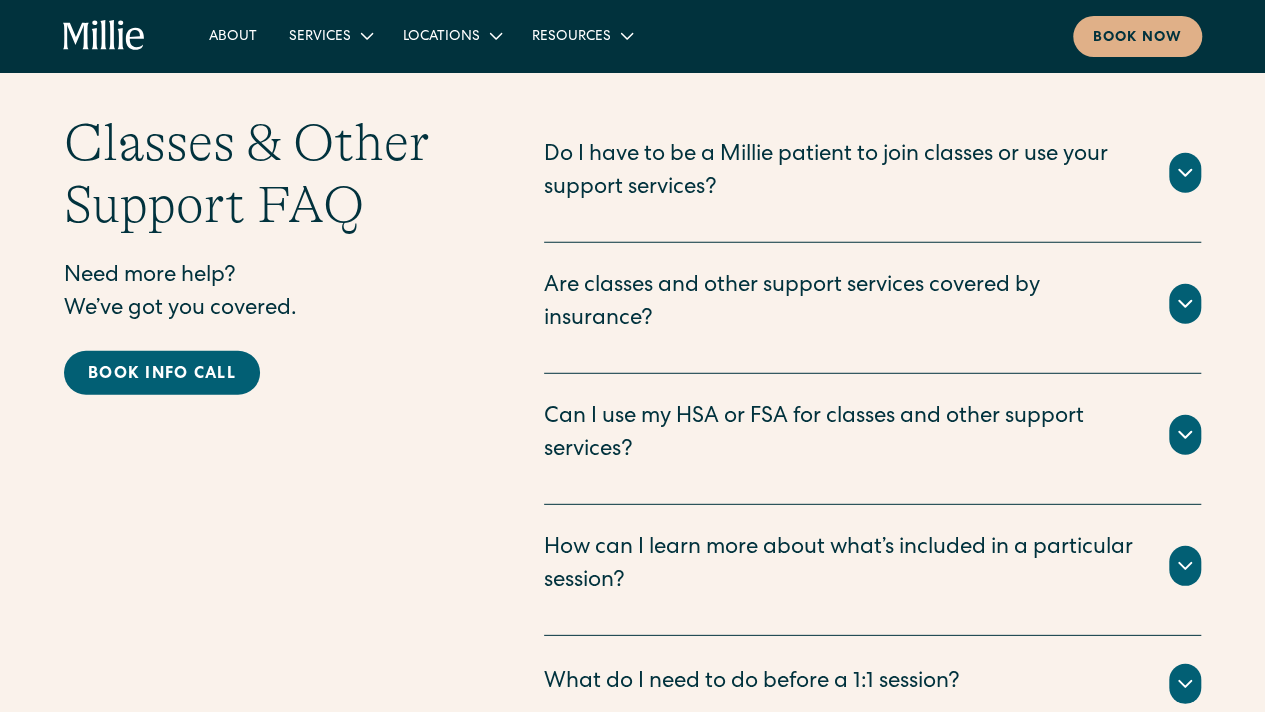 click 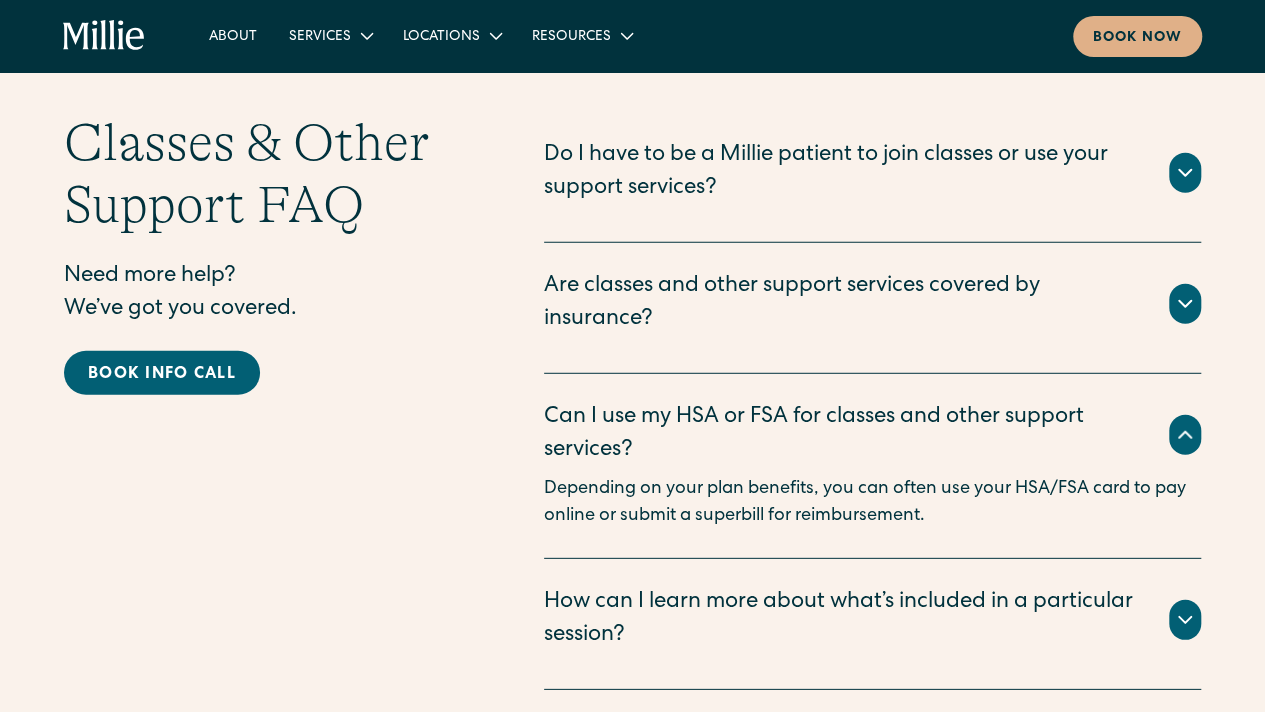 click 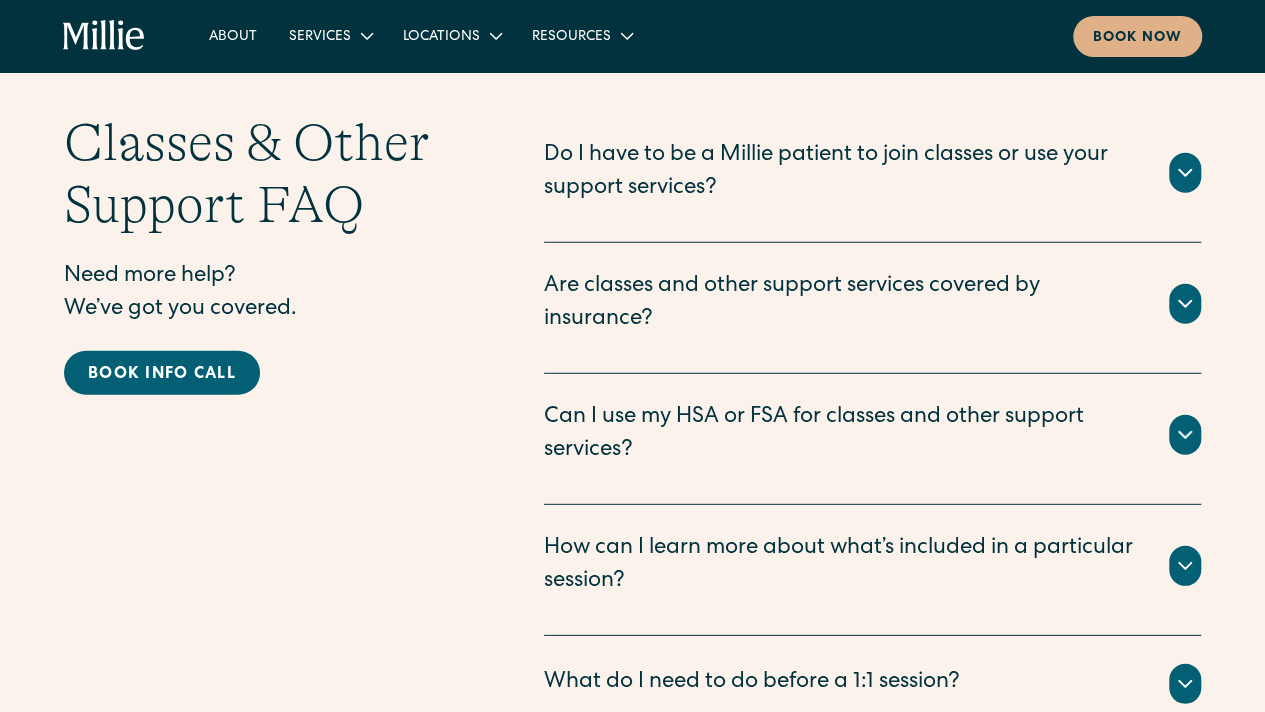 click 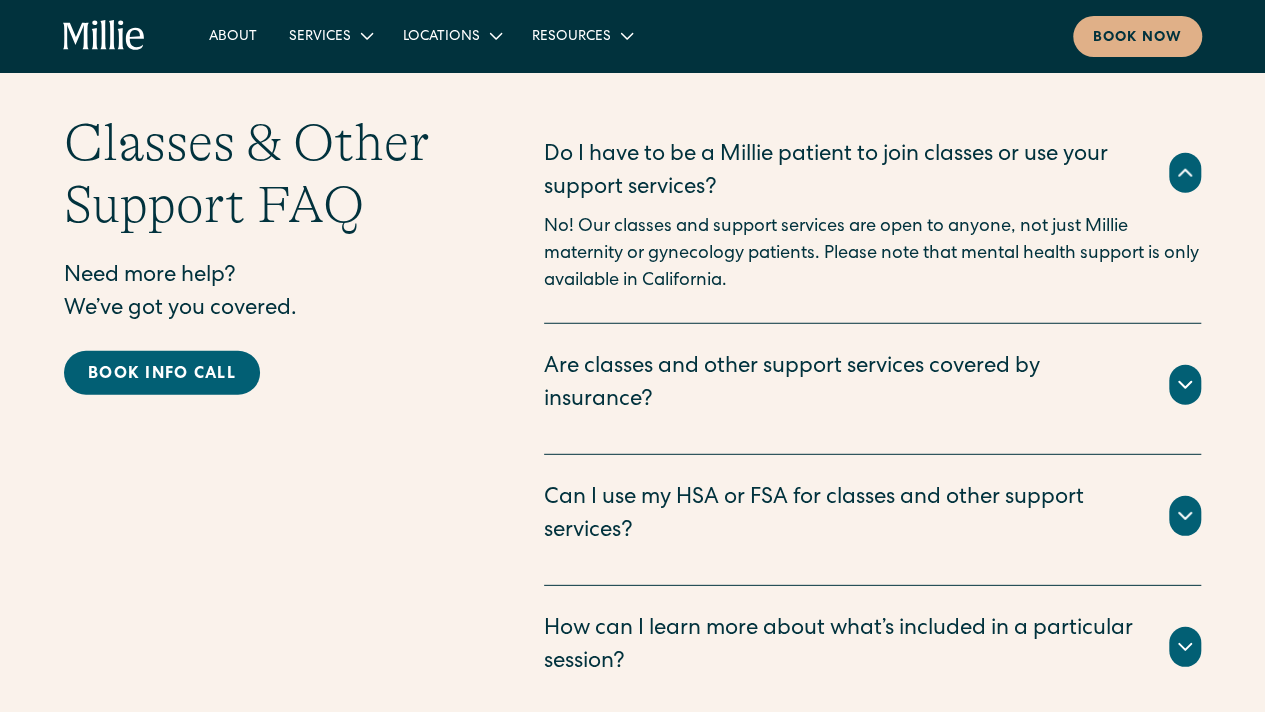 click 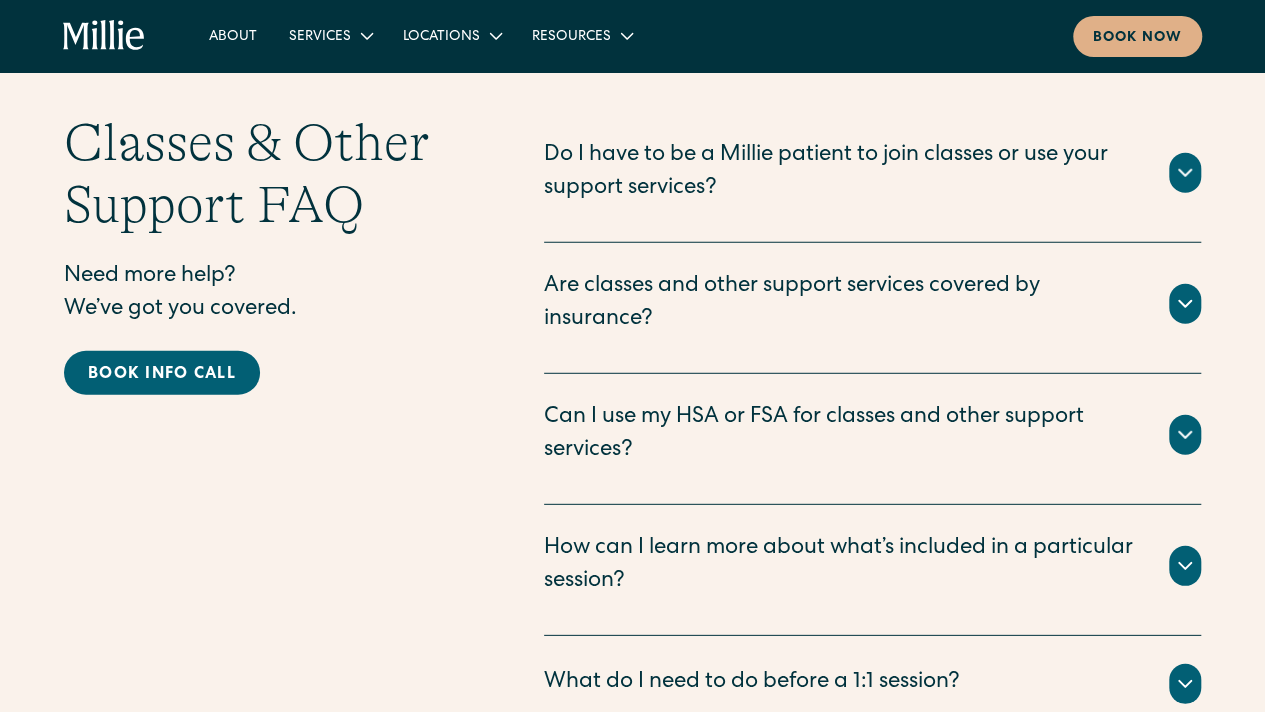 click 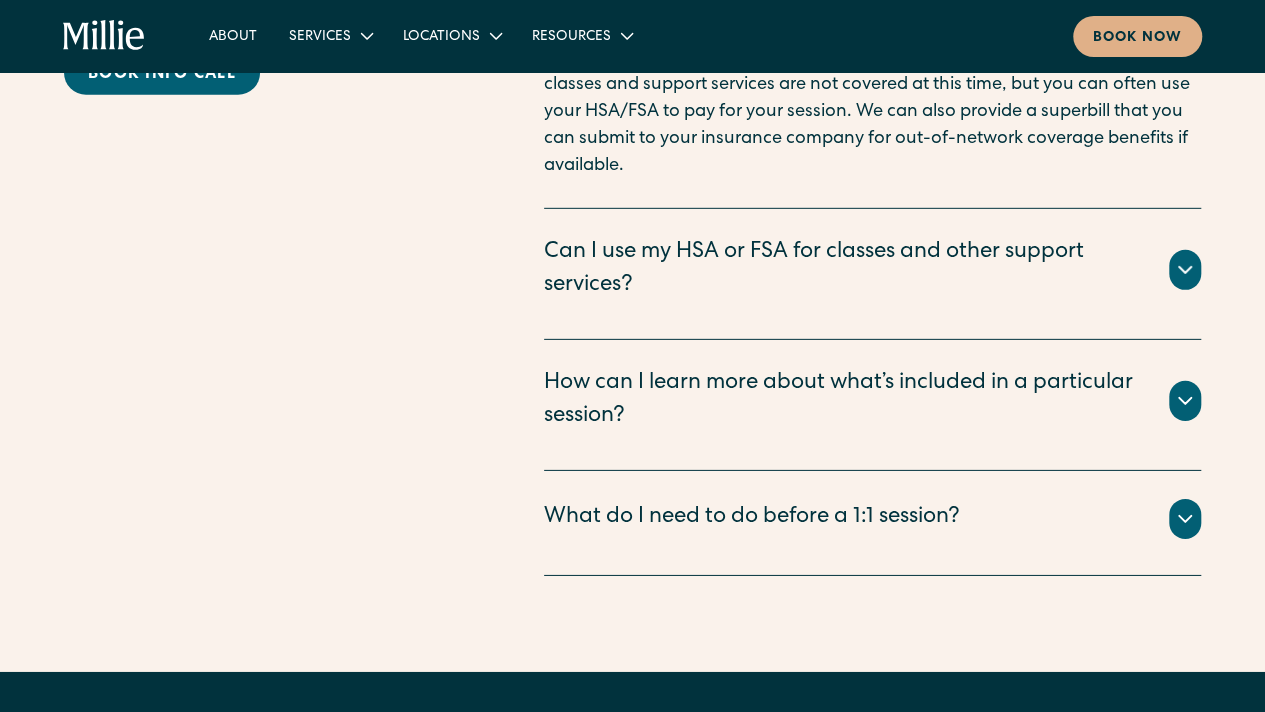 scroll, scrollTop: 3000, scrollLeft: 0, axis: vertical 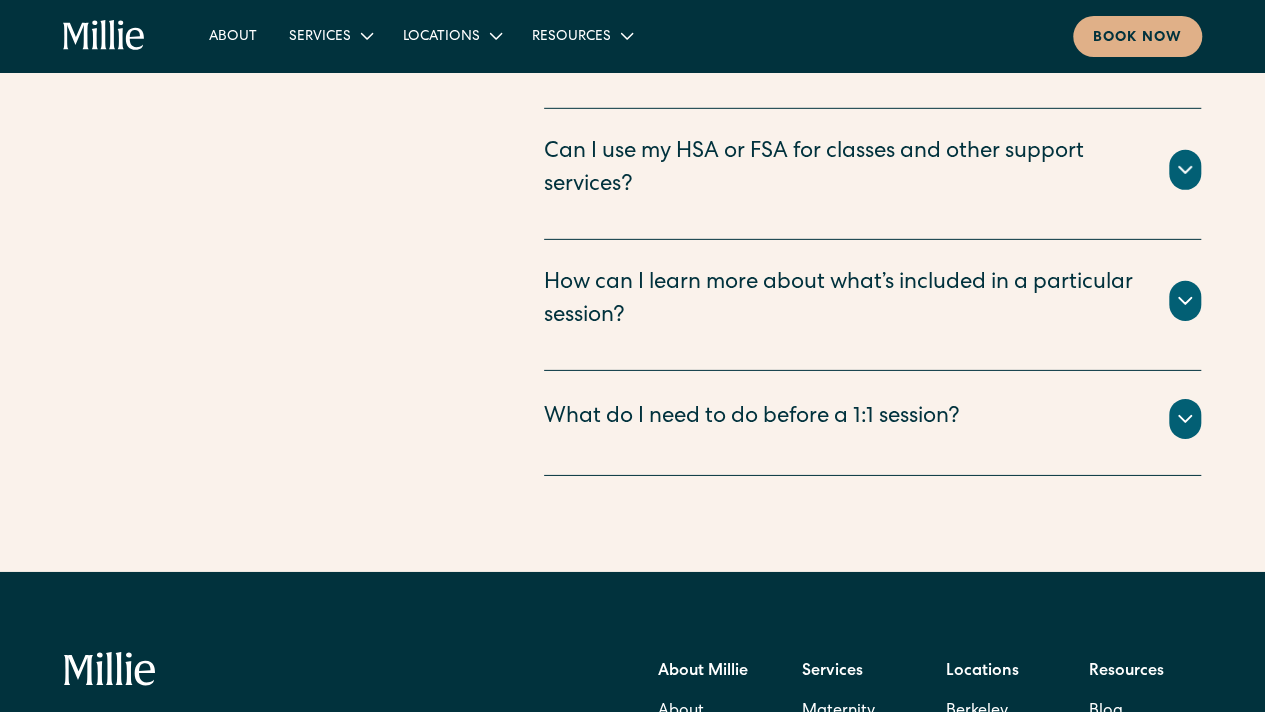 click 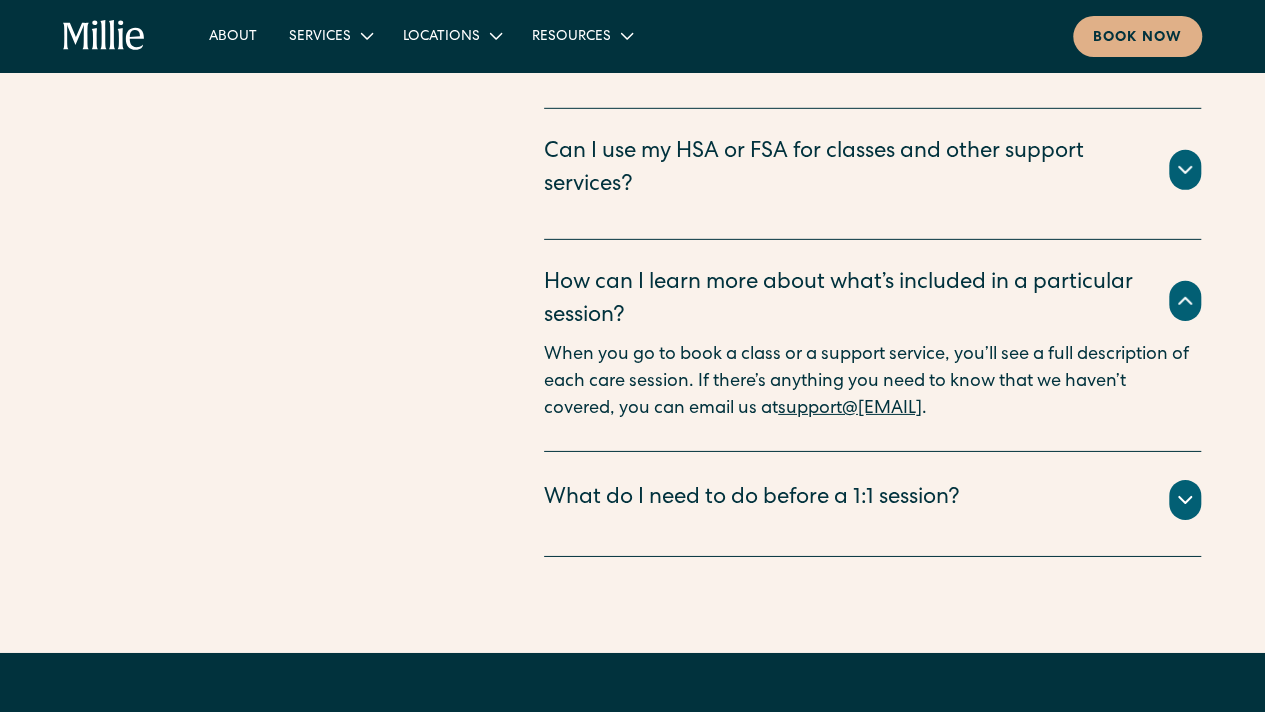 click 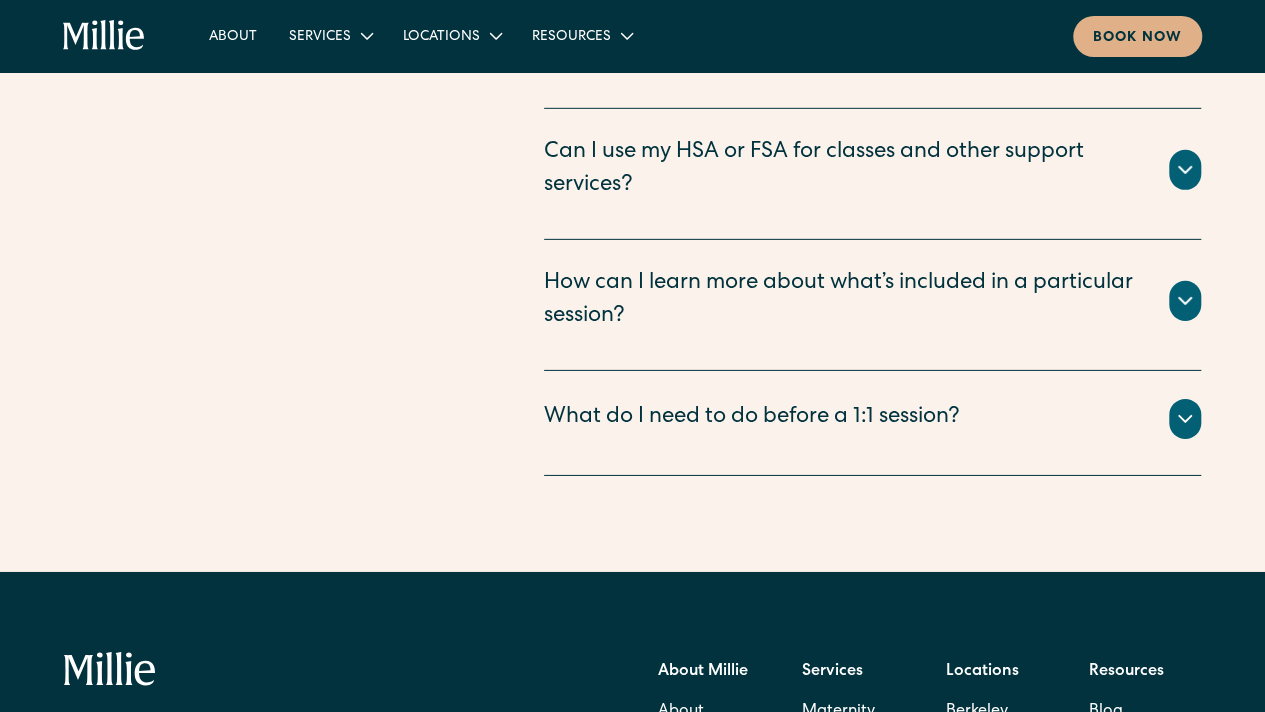 click on "What do I need to do before a 1:1 session?" at bounding box center [872, 419] 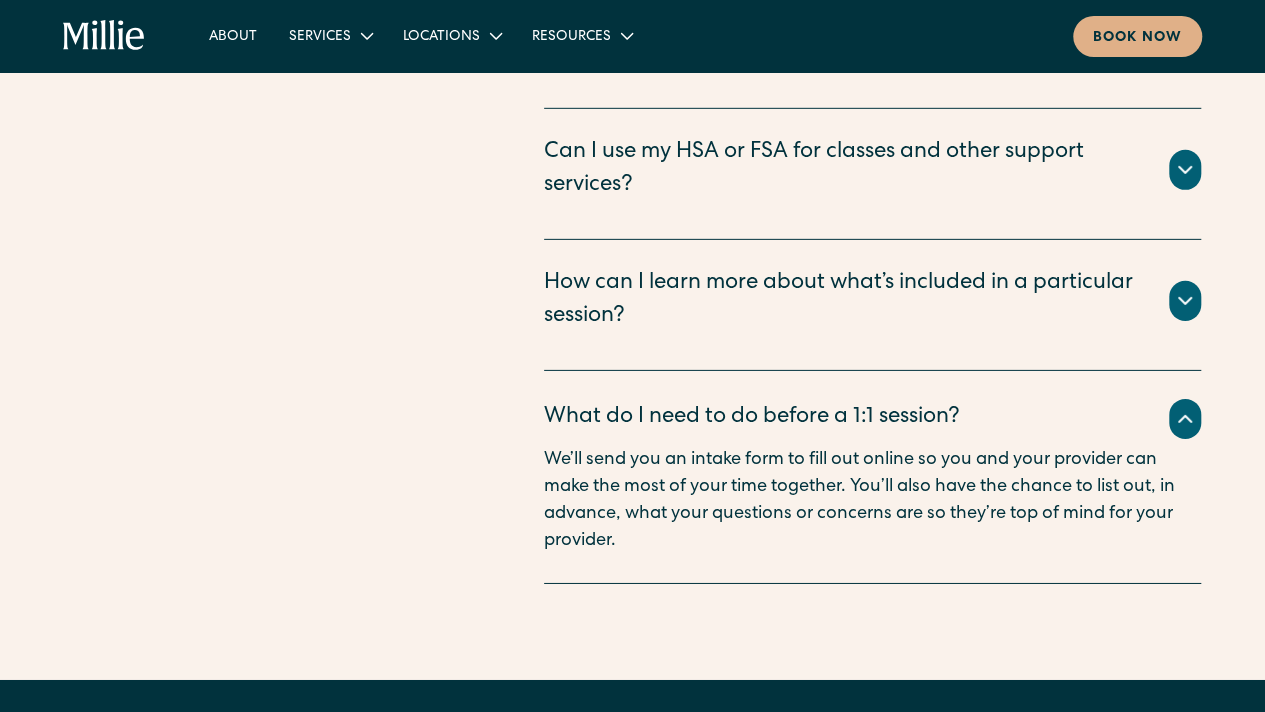 click on "We’ll send you an intake form to fill out online so you and your provider can make the most of your time together. You’ll also have the chance to list out, in advance, what your questions or concerns are so they’re top of mind for your provider." at bounding box center (872, 501) 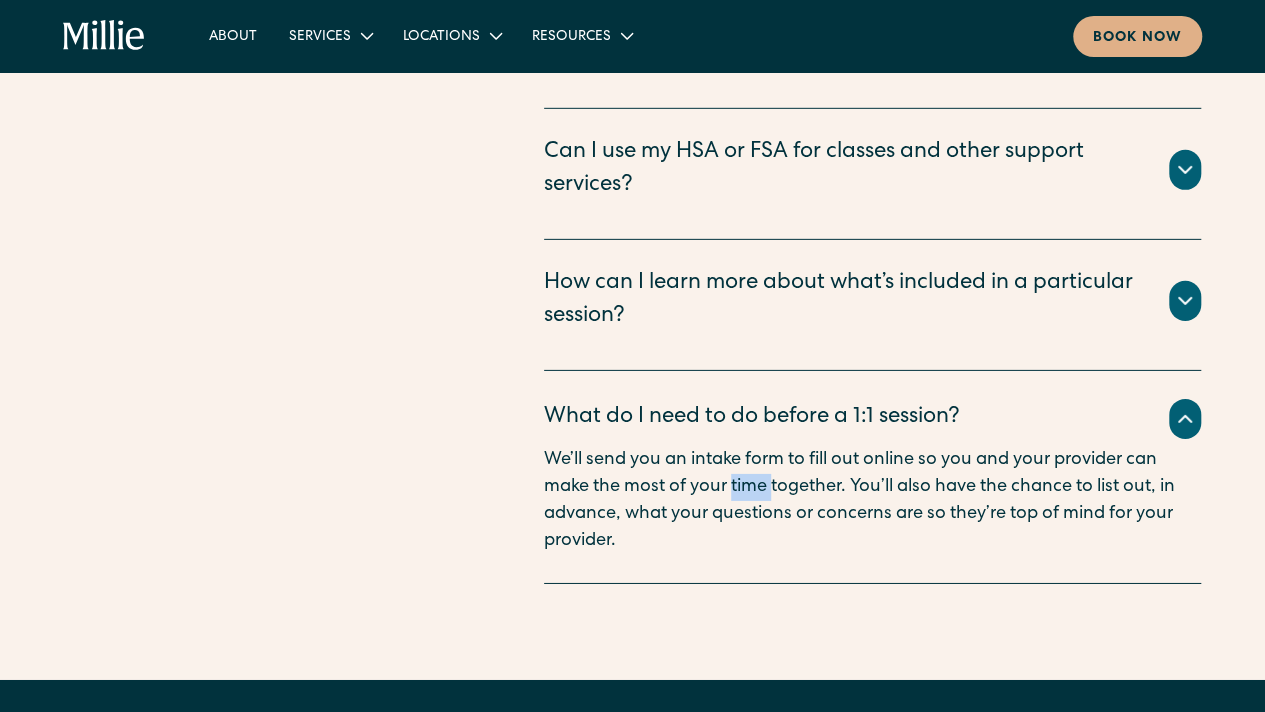 click on "We’ll send you an intake form to fill out online so you and your provider can make the most of your time together. You’ll also have the chance to list out, in advance, what your questions or concerns are so they’re top of mind for your provider." at bounding box center (872, 501) 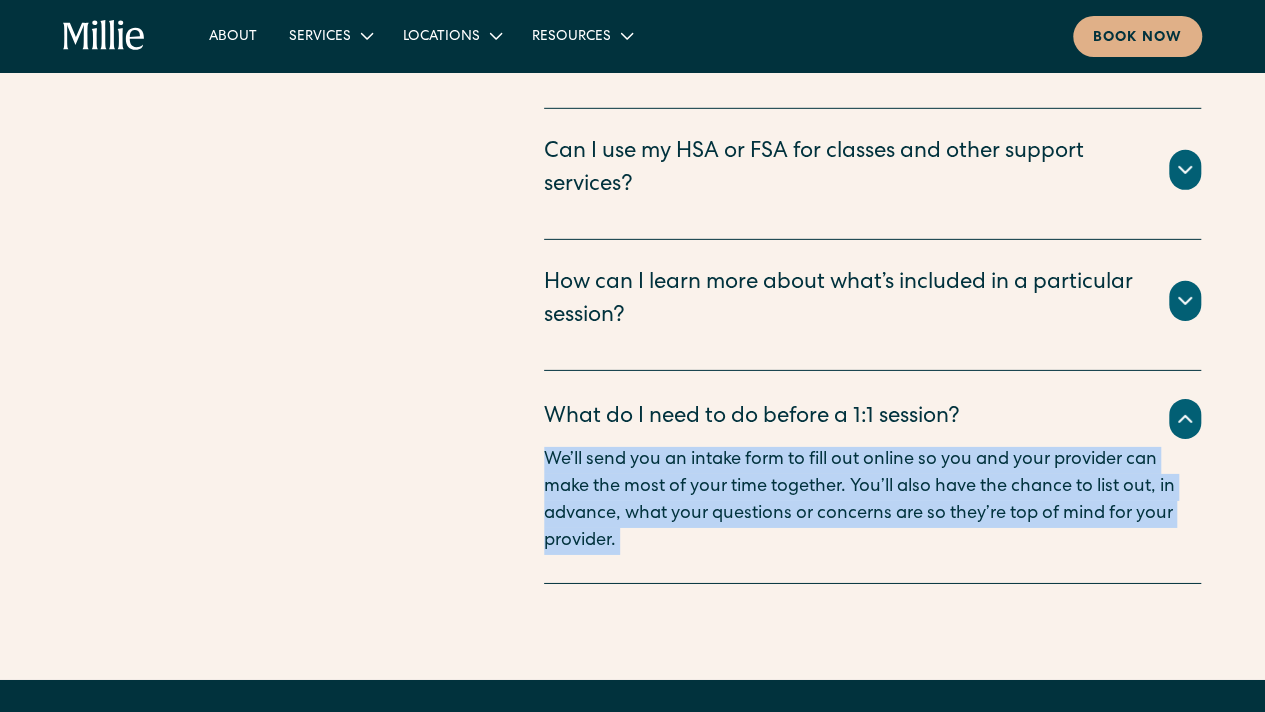 click on "We’ll send you an intake form to fill out online so you and your provider can make the most of your time together. You’ll also have the chance to list out, in advance, what your questions or concerns are so they’re top of mind for your provider." at bounding box center (872, 501) 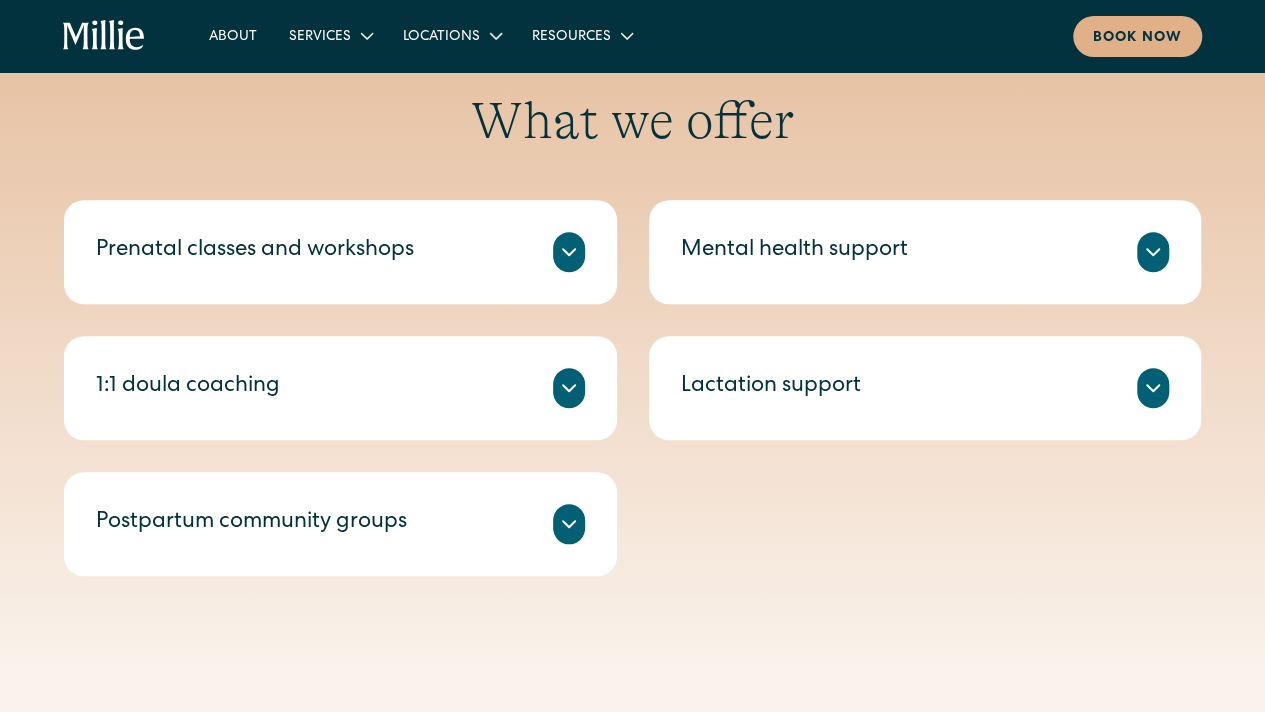 scroll, scrollTop: 700, scrollLeft: 0, axis: vertical 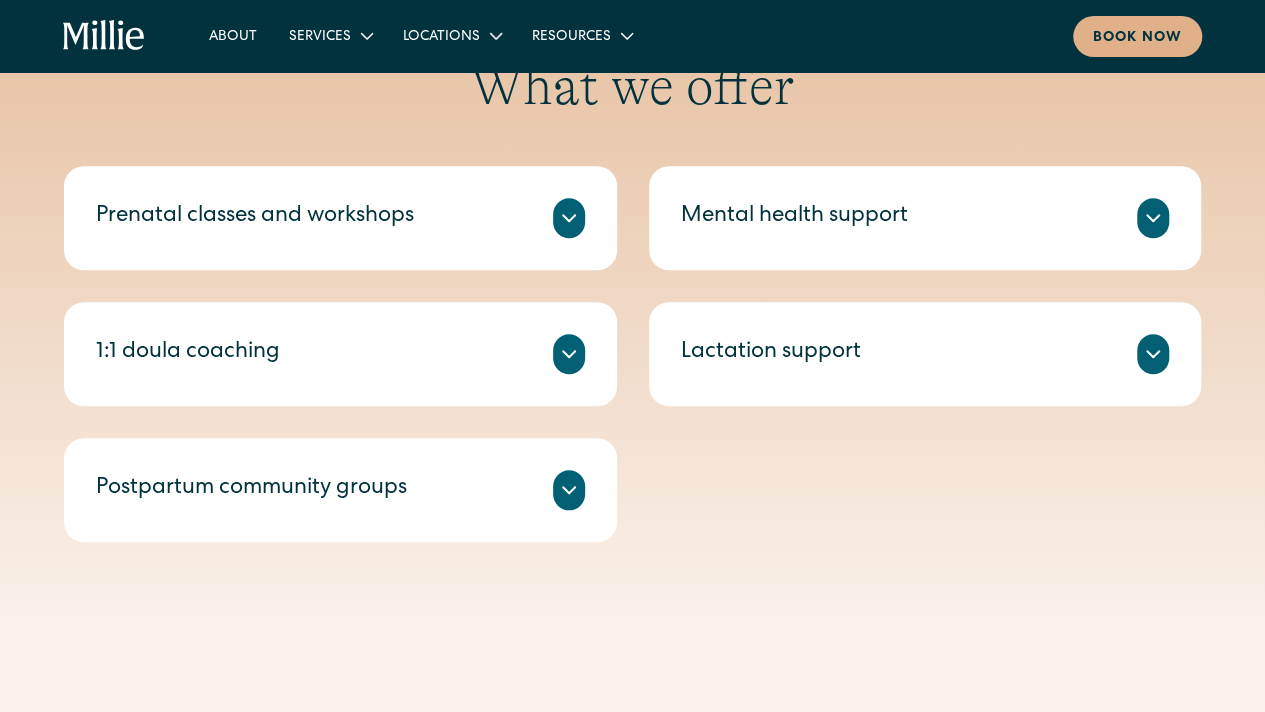 click on "Prenatal classes and workshops" at bounding box center (255, 217) 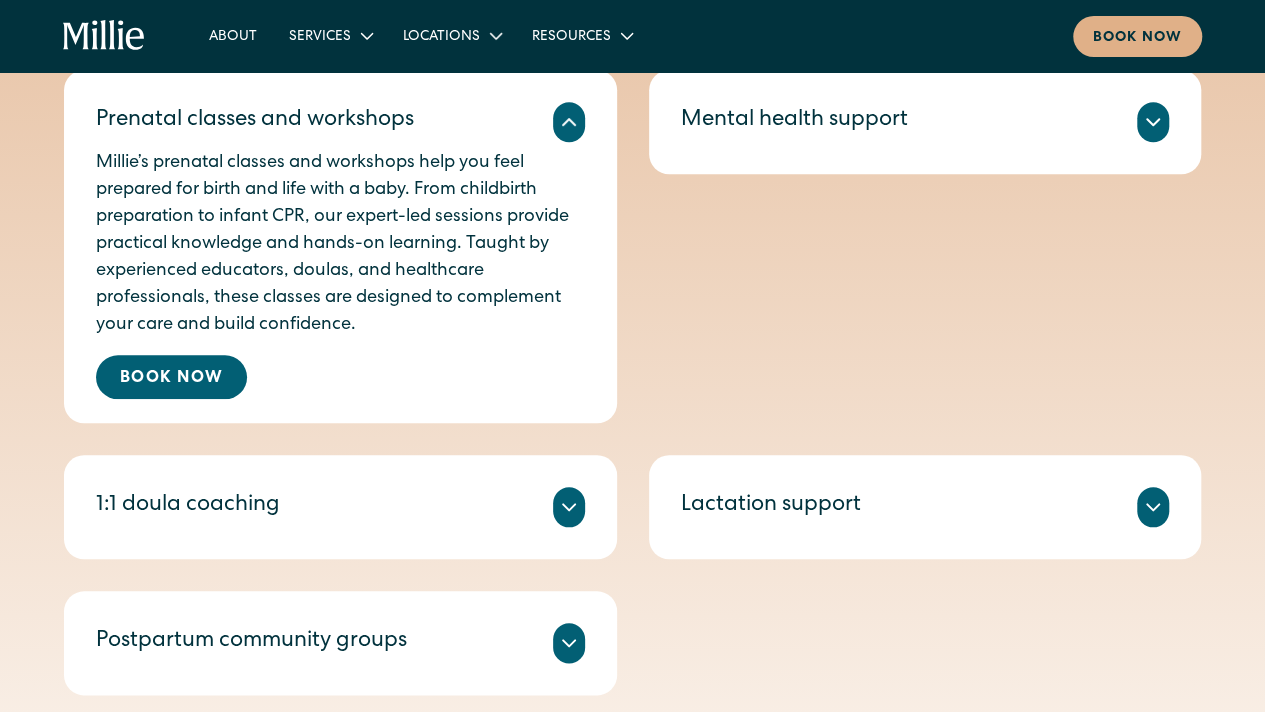 scroll, scrollTop: 700, scrollLeft: 0, axis: vertical 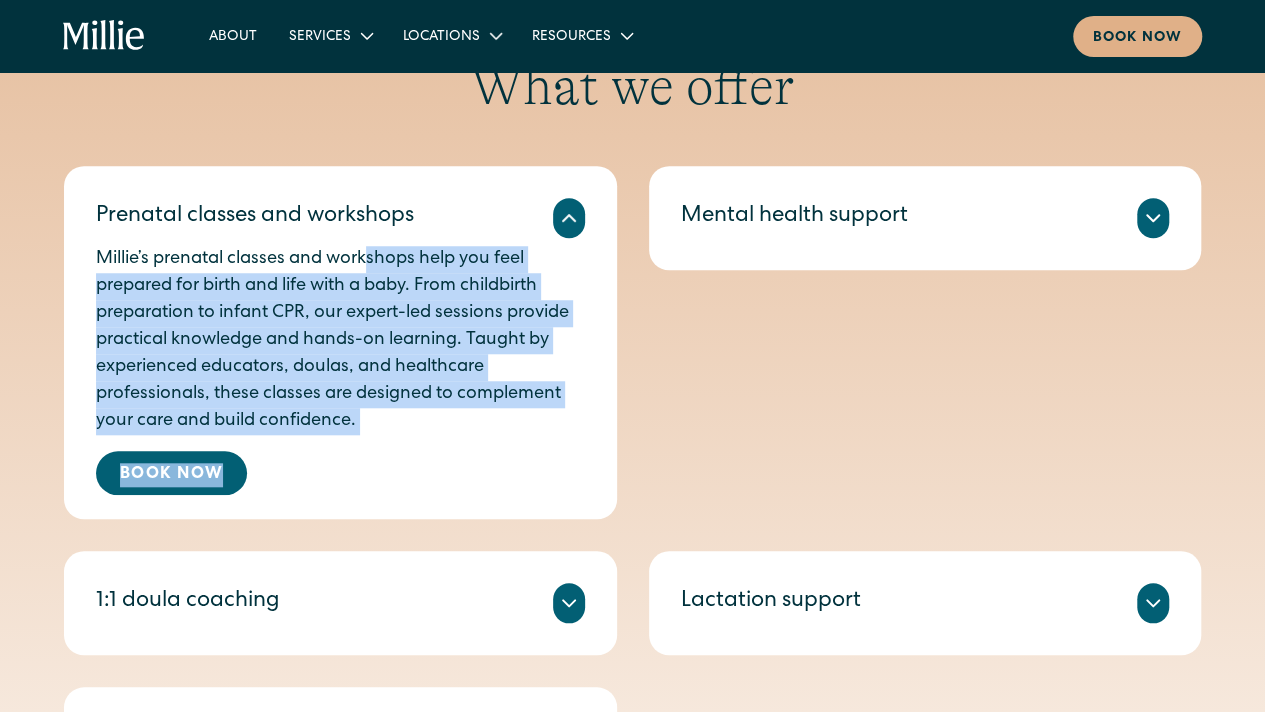 drag, startPoint x: 373, startPoint y: 257, endPoint x: 372, endPoint y: 436, distance: 179.00279 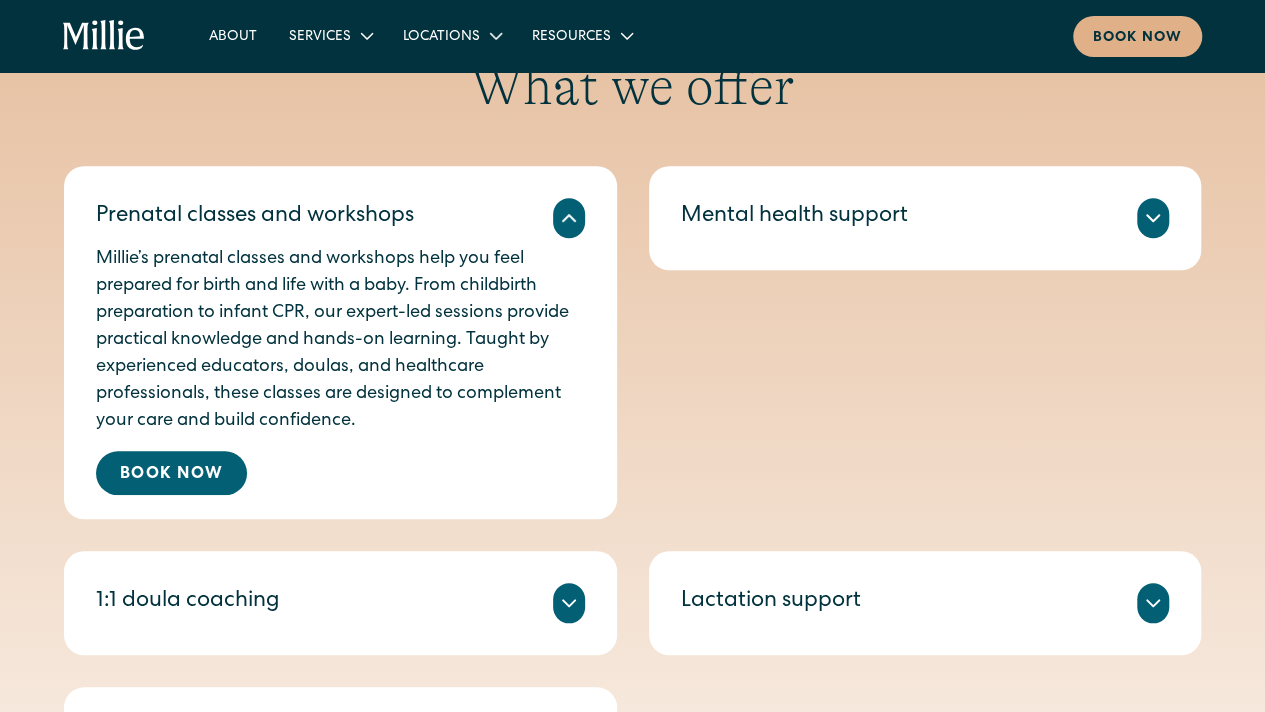 click on "Millie’s prenatal classes and workshops help you feel prepared for birth and life with a baby. From childbirth preparation to infant CPR, our expert-led sessions provide practical knowledge and hands-on learning. Taught by experienced educators, doulas, and healthcare professionals, these classes are designed to complement your care and build confidence. Book Now" at bounding box center [340, 366] 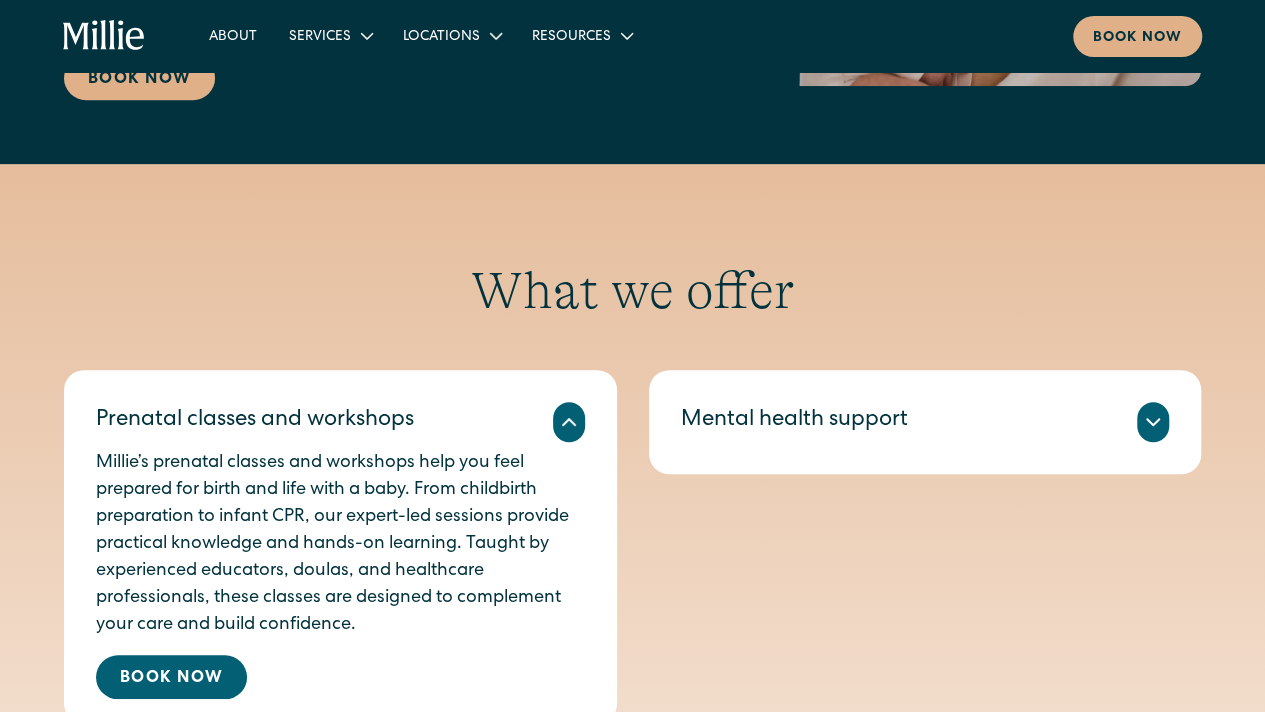 scroll, scrollTop: 0, scrollLeft: 0, axis: both 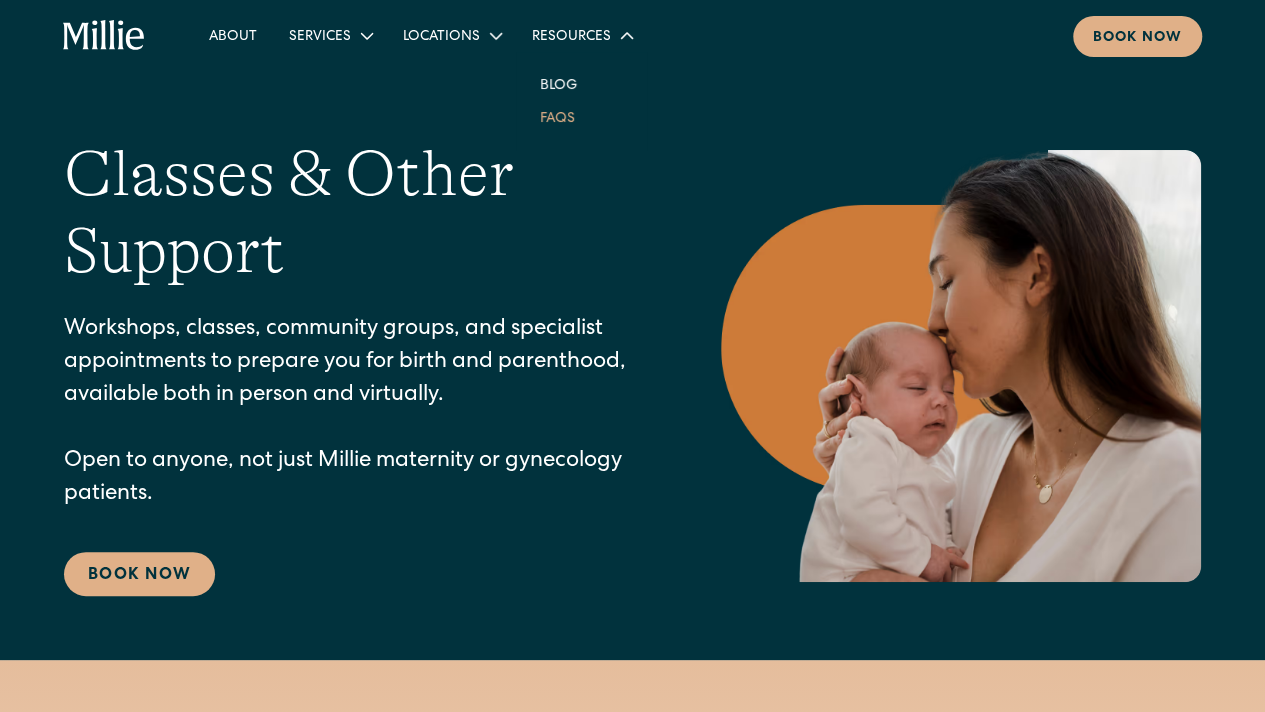 click on "FAQs" at bounding box center (557, 117) 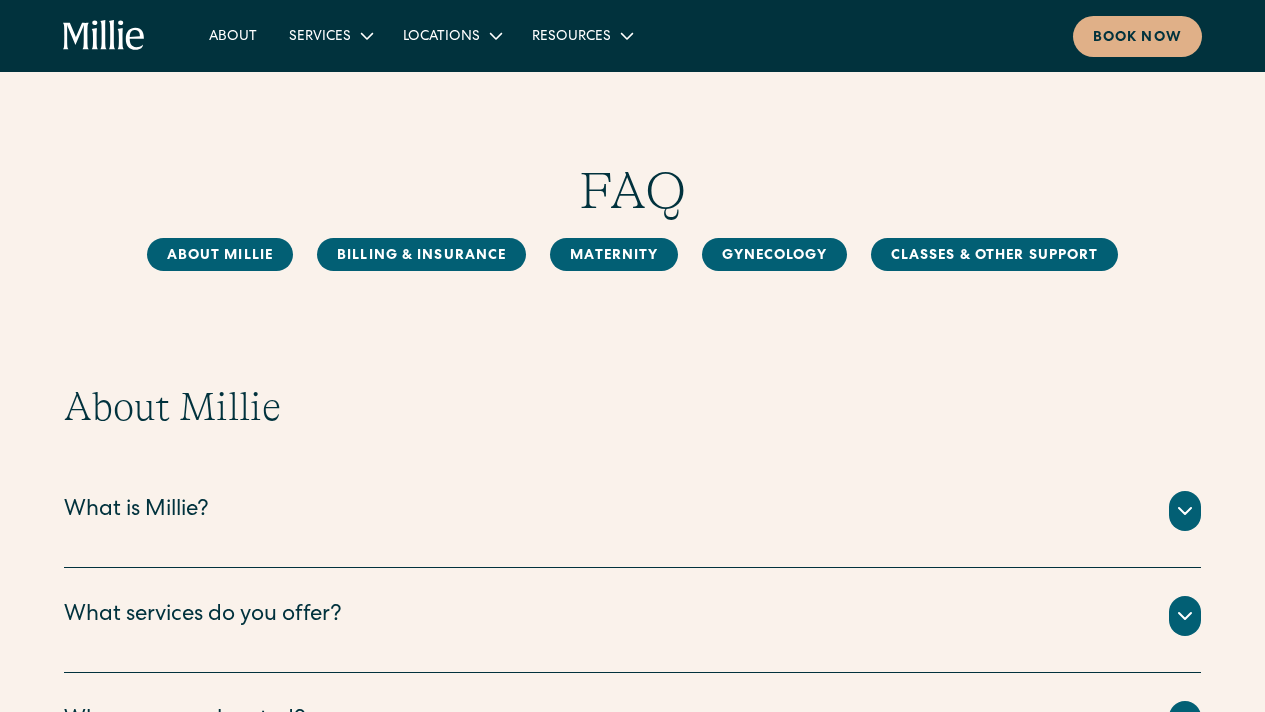 scroll, scrollTop: 0, scrollLeft: 0, axis: both 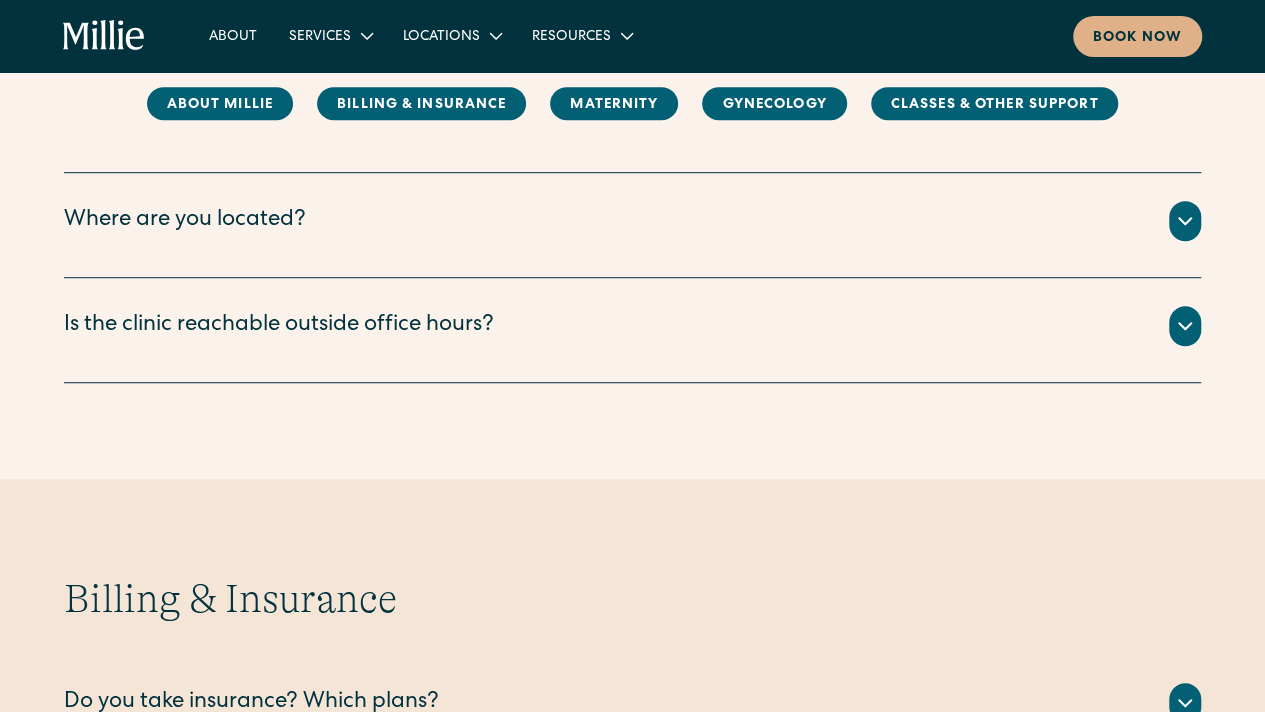 click 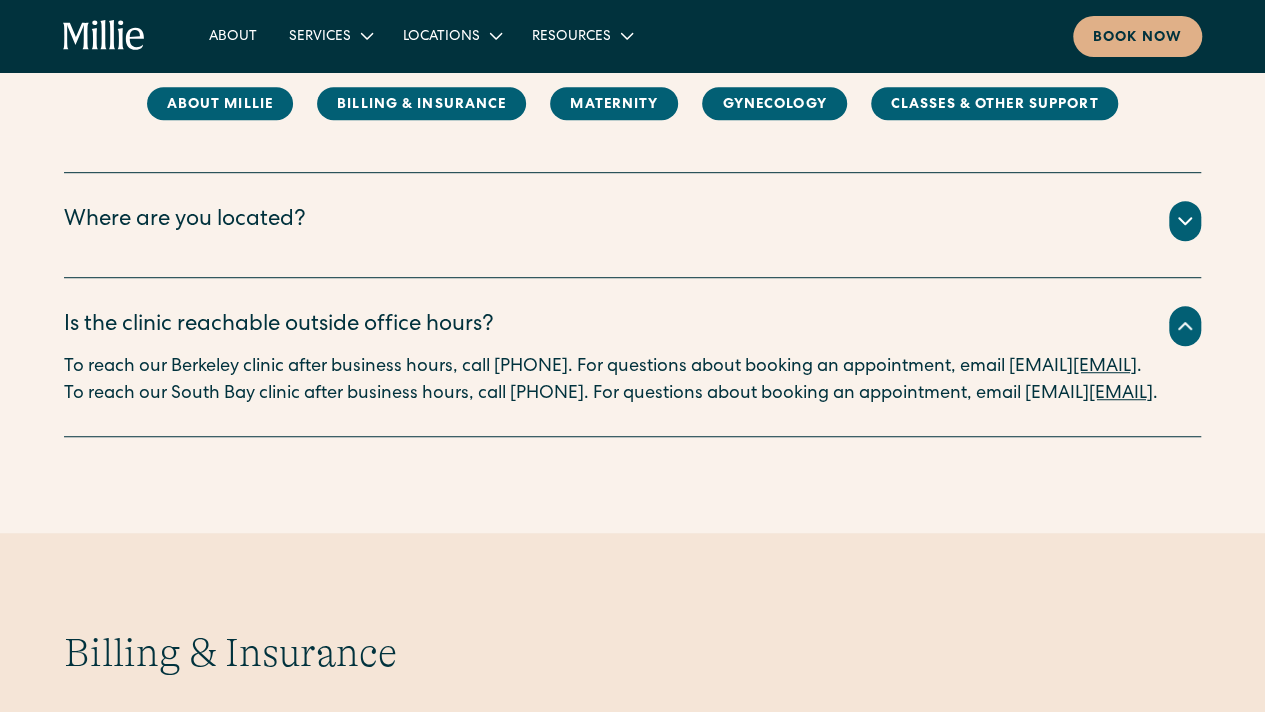 click 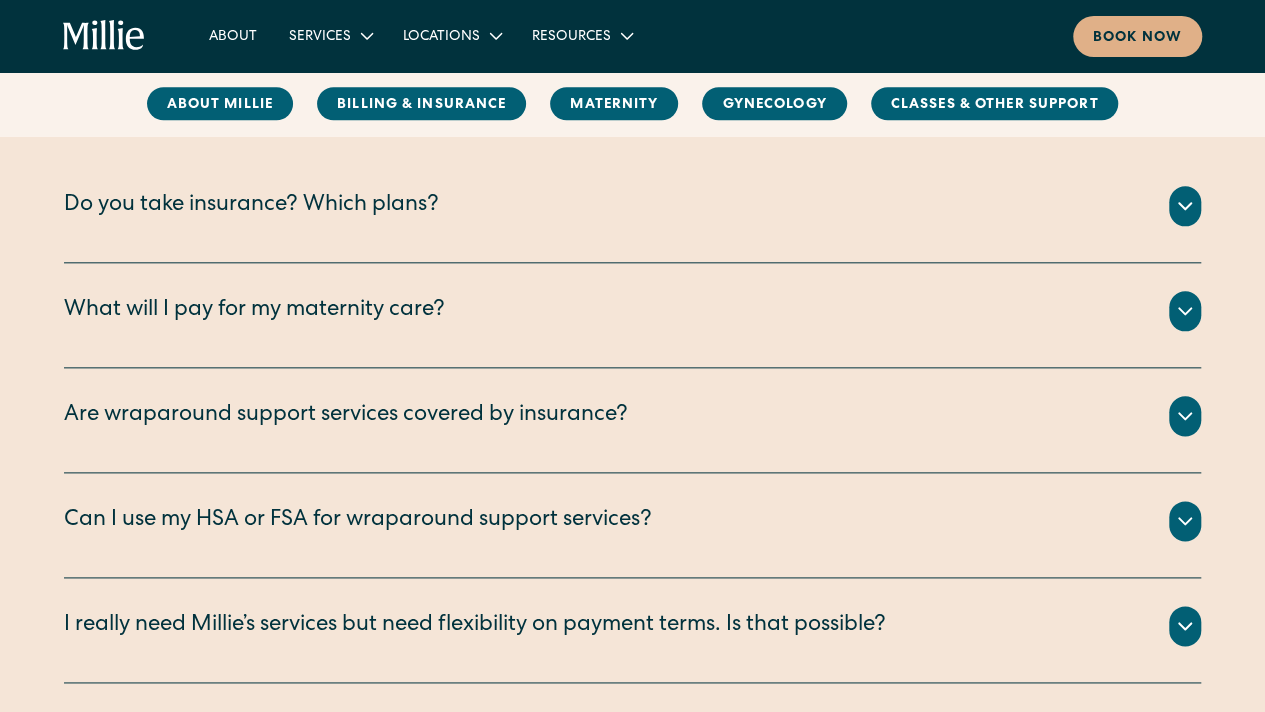 scroll, scrollTop: 1000, scrollLeft: 0, axis: vertical 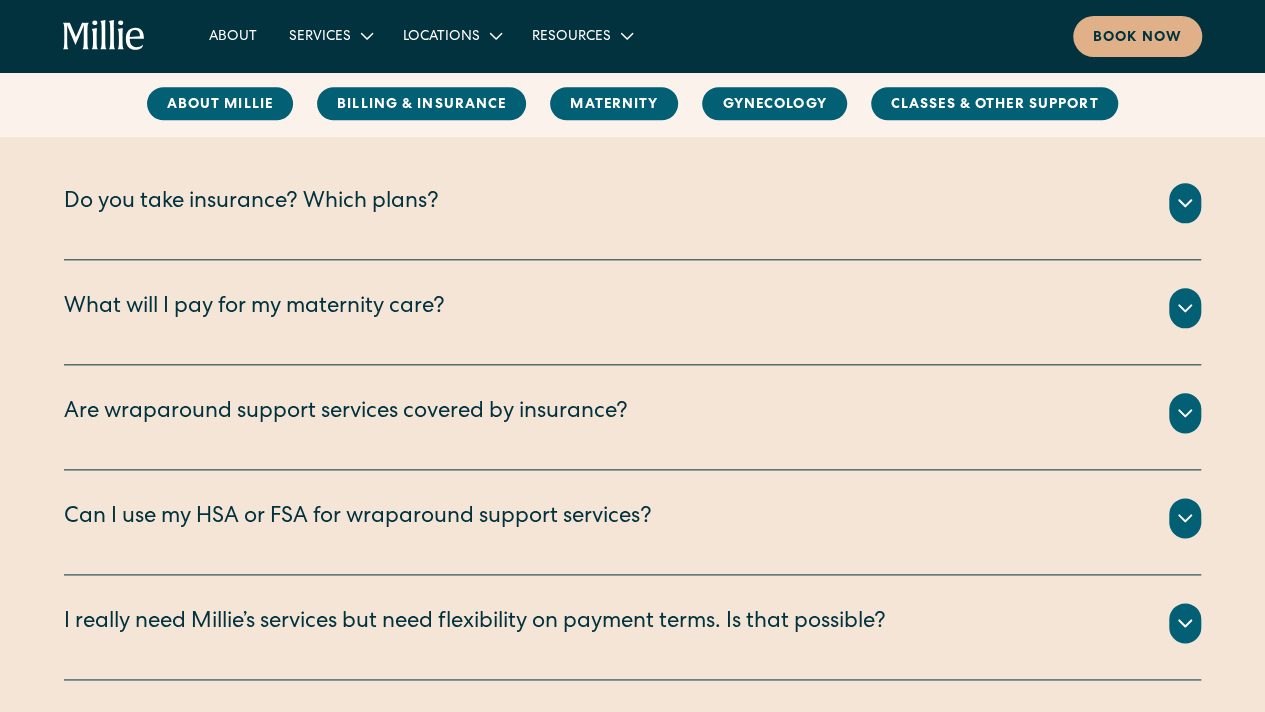 click at bounding box center [1185, 203] 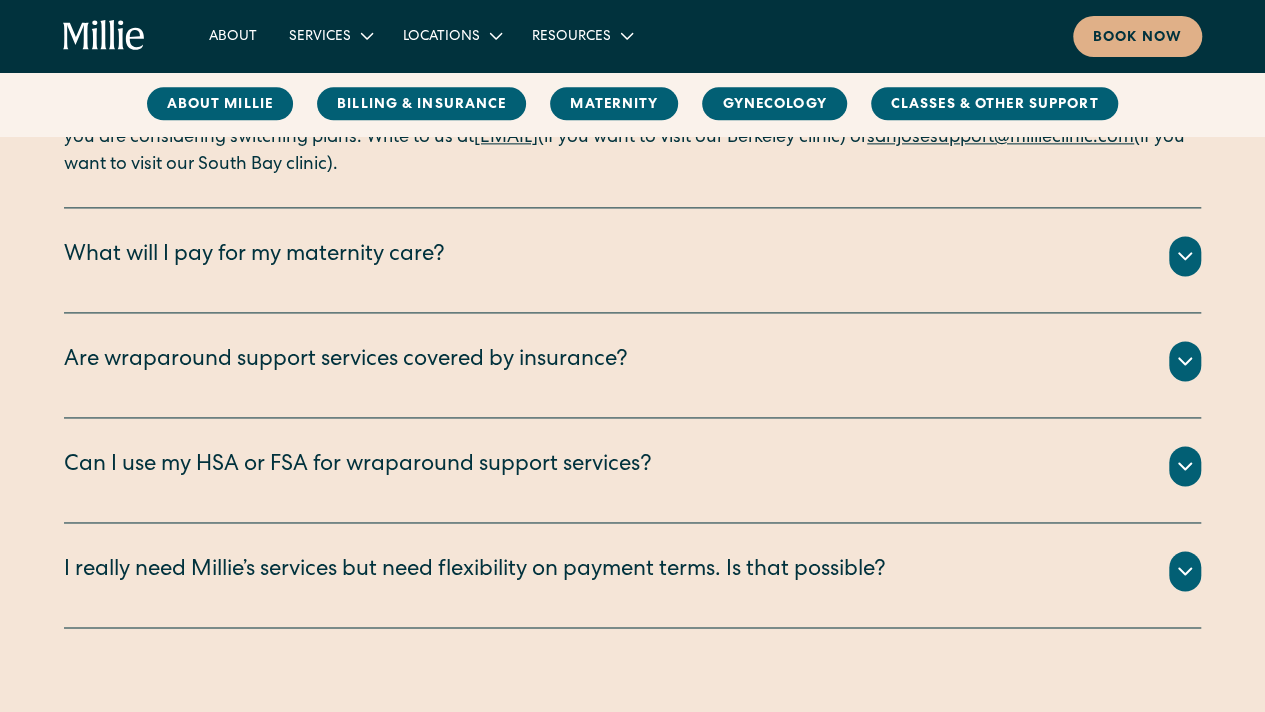 scroll, scrollTop: 1300, scrollLeft: 0, axis: vertical 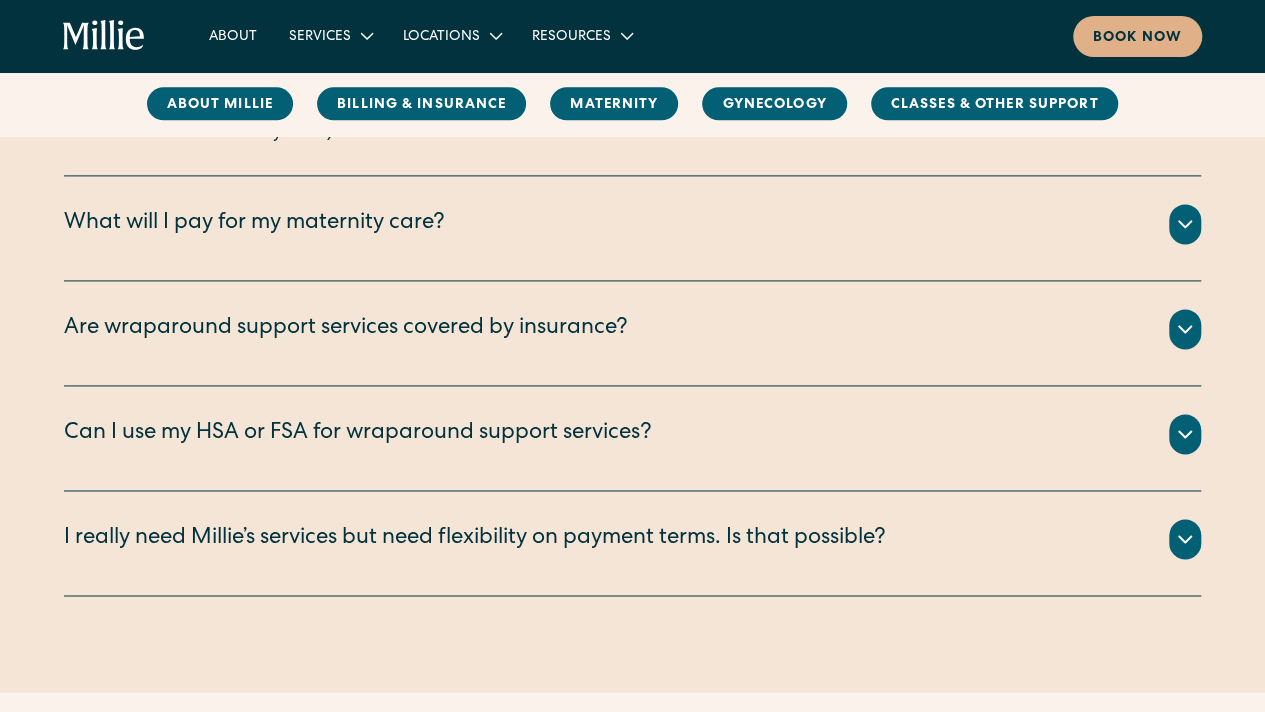 click 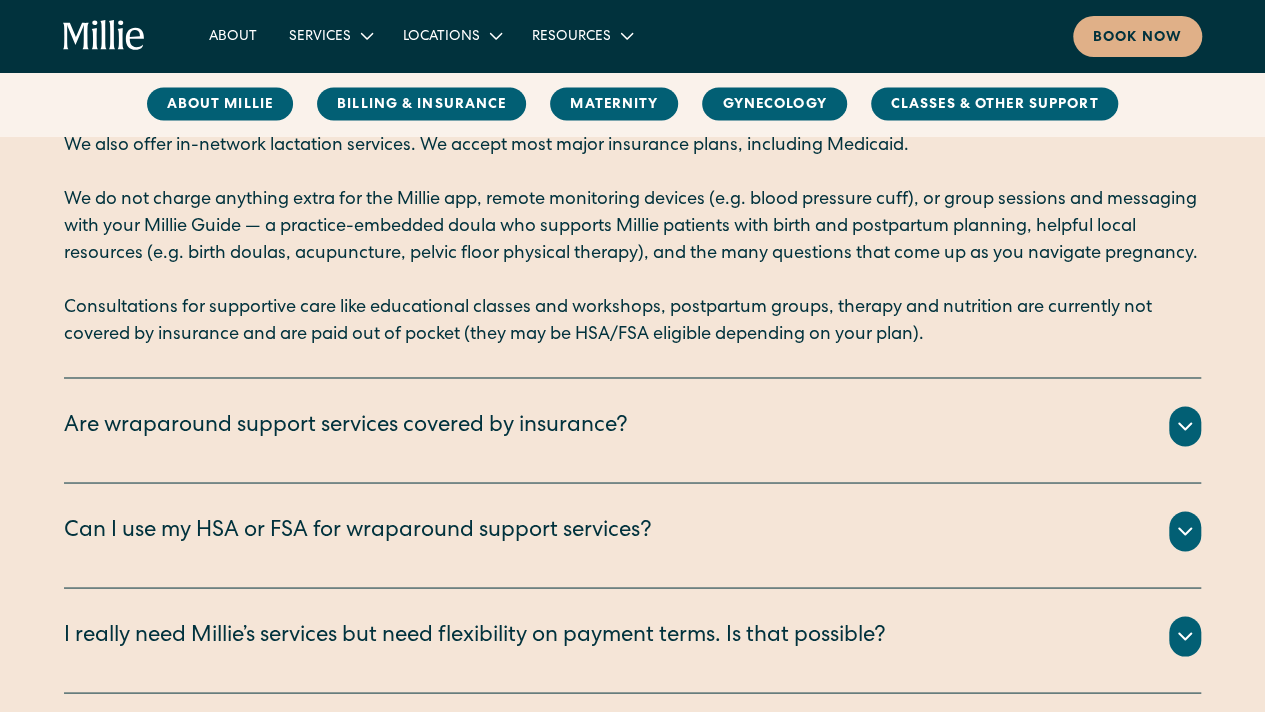 scroll, scrollTop: 1400, scrollLeft: 0, axis: vertical 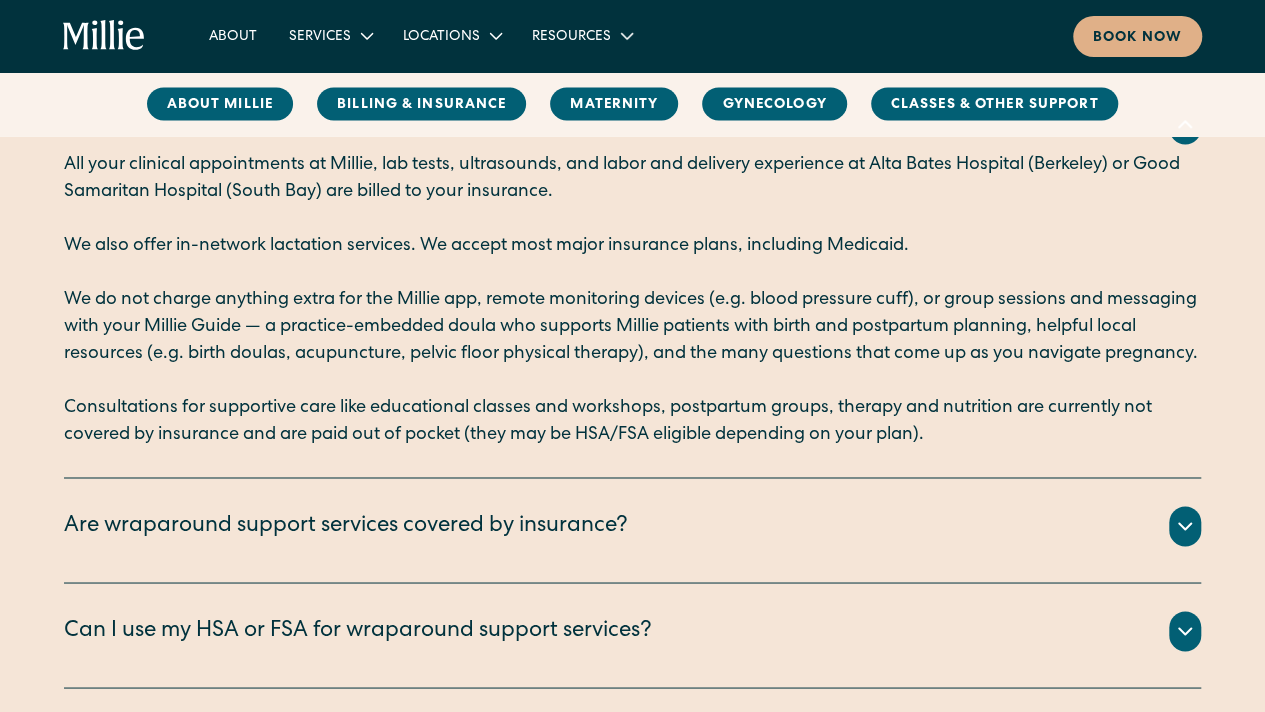 click on "‍" at bounding box center [632, 273] 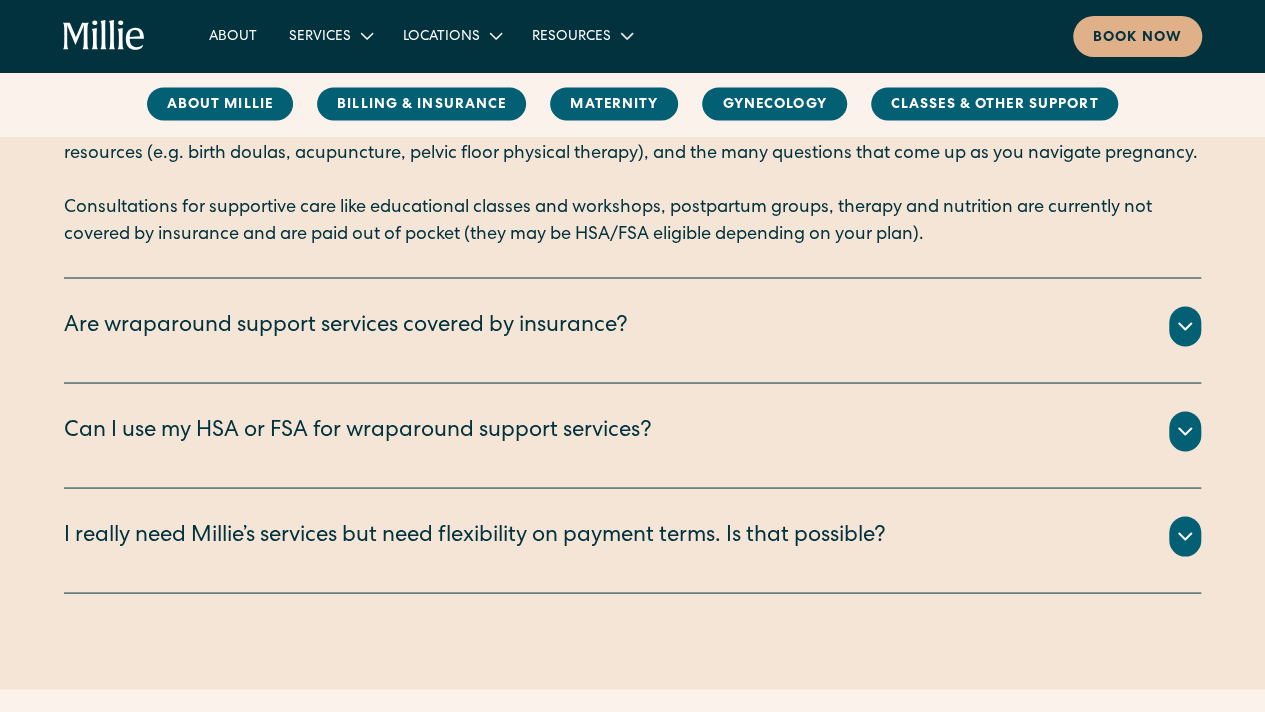 scroll, scrollTop: 1700, scrollLeft: 0, axis: vertical 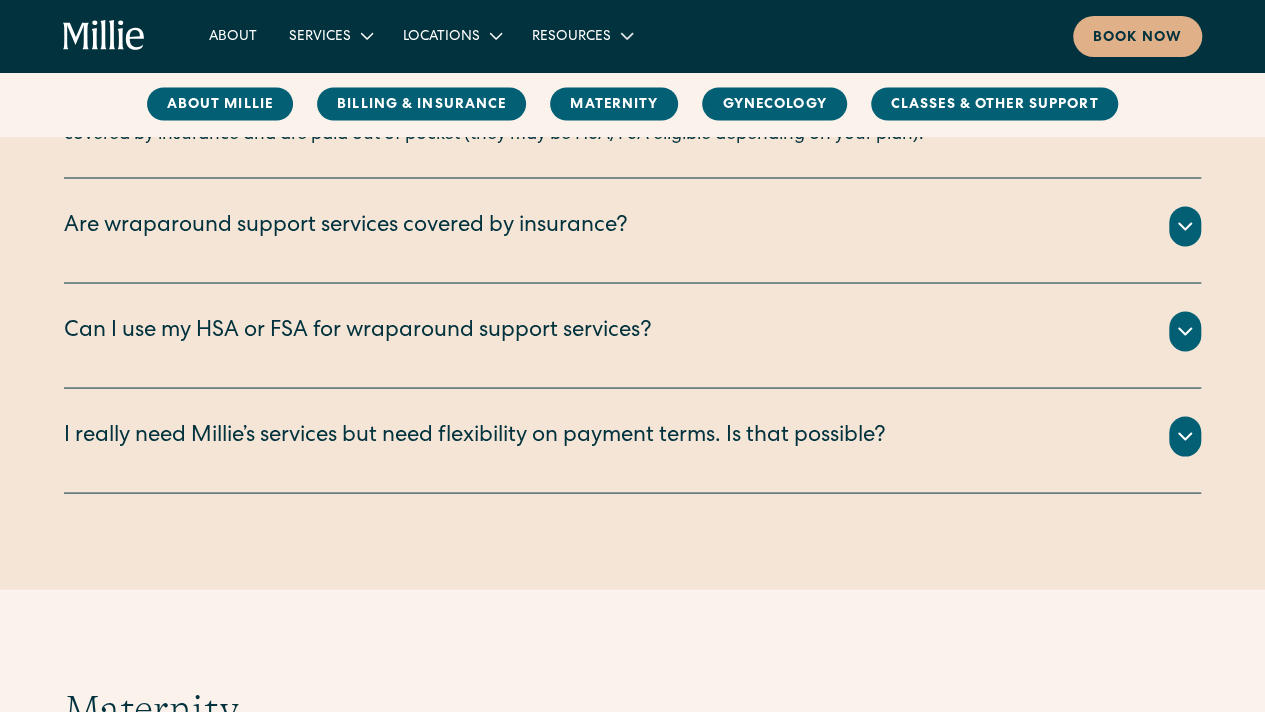 click 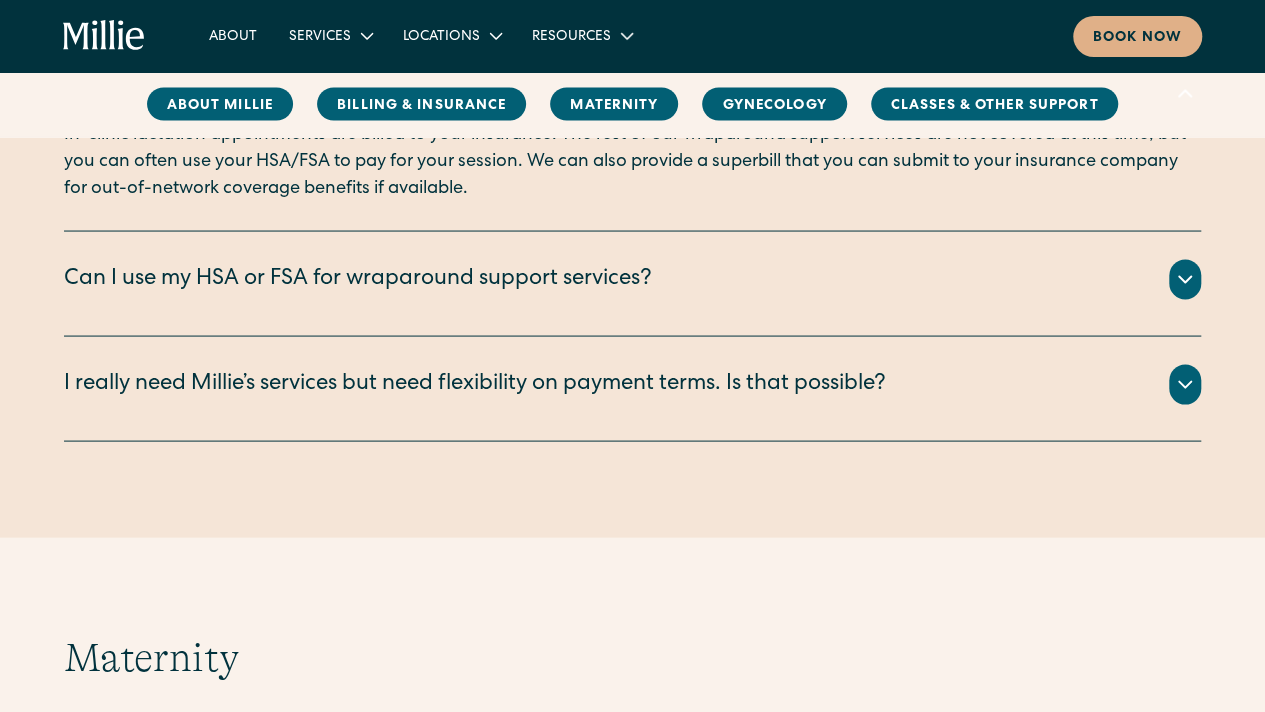 scroll, scrollTop: 1900, scrollLeft: 0, axis: vertical 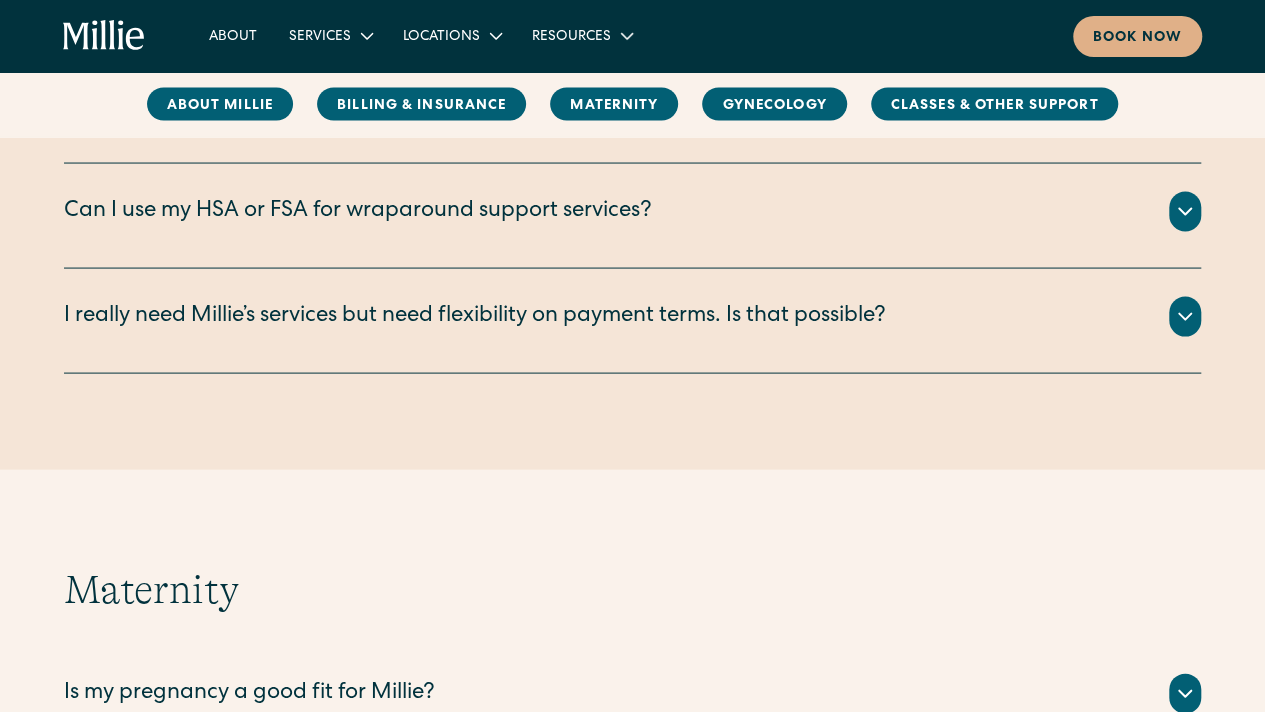 click 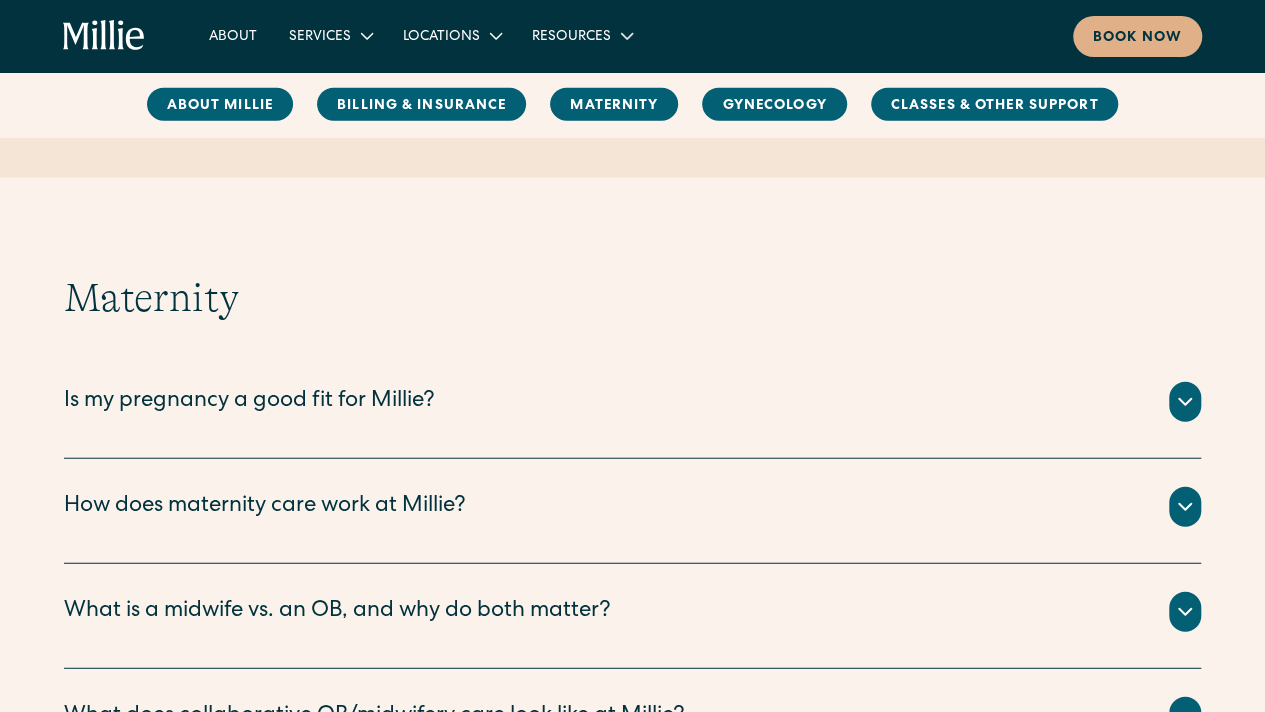 scroll, scrollTop: 2400, scrollLeft: 0, axis: vertical 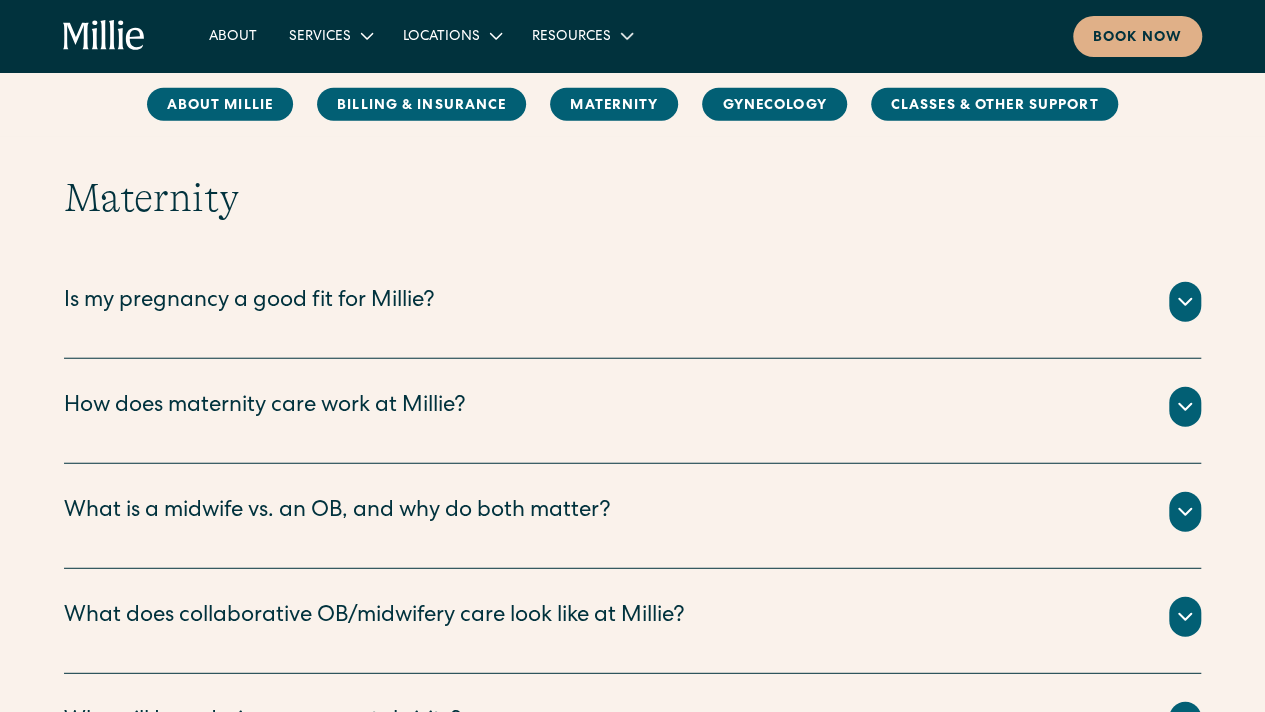 click 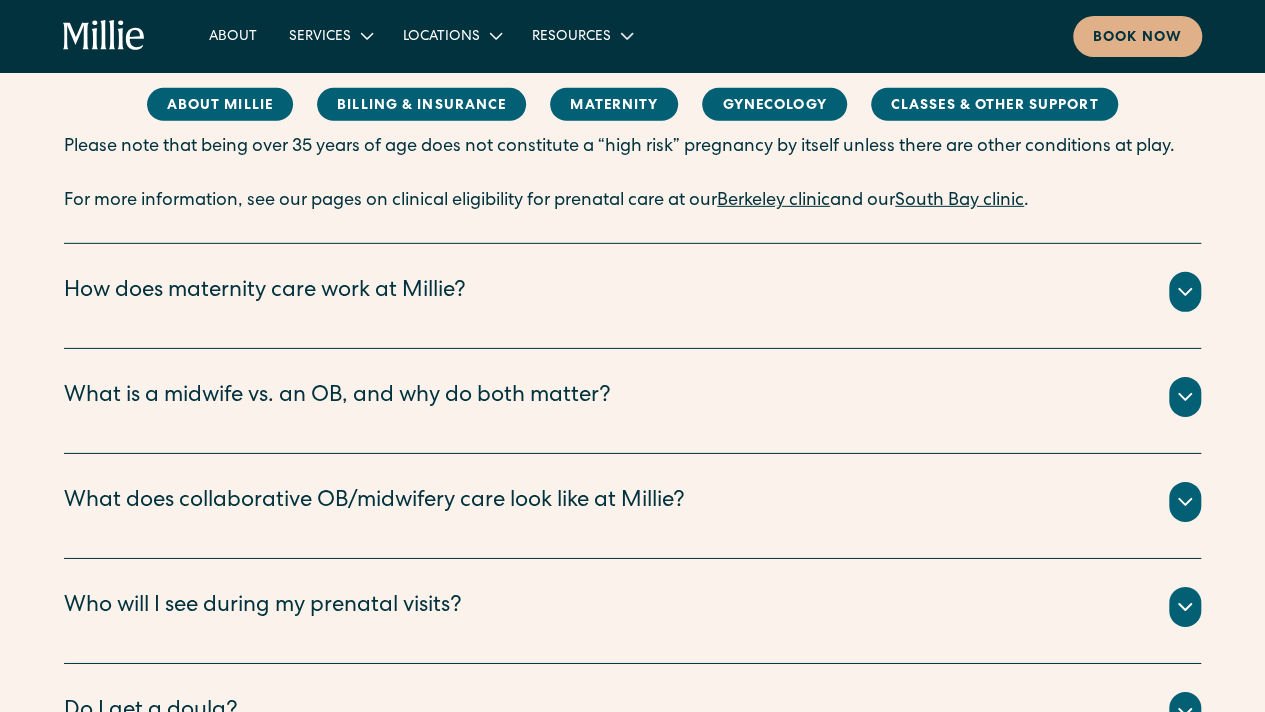 scroll, scrollTop: 3000, scrollLeft: 0, axis: vertical 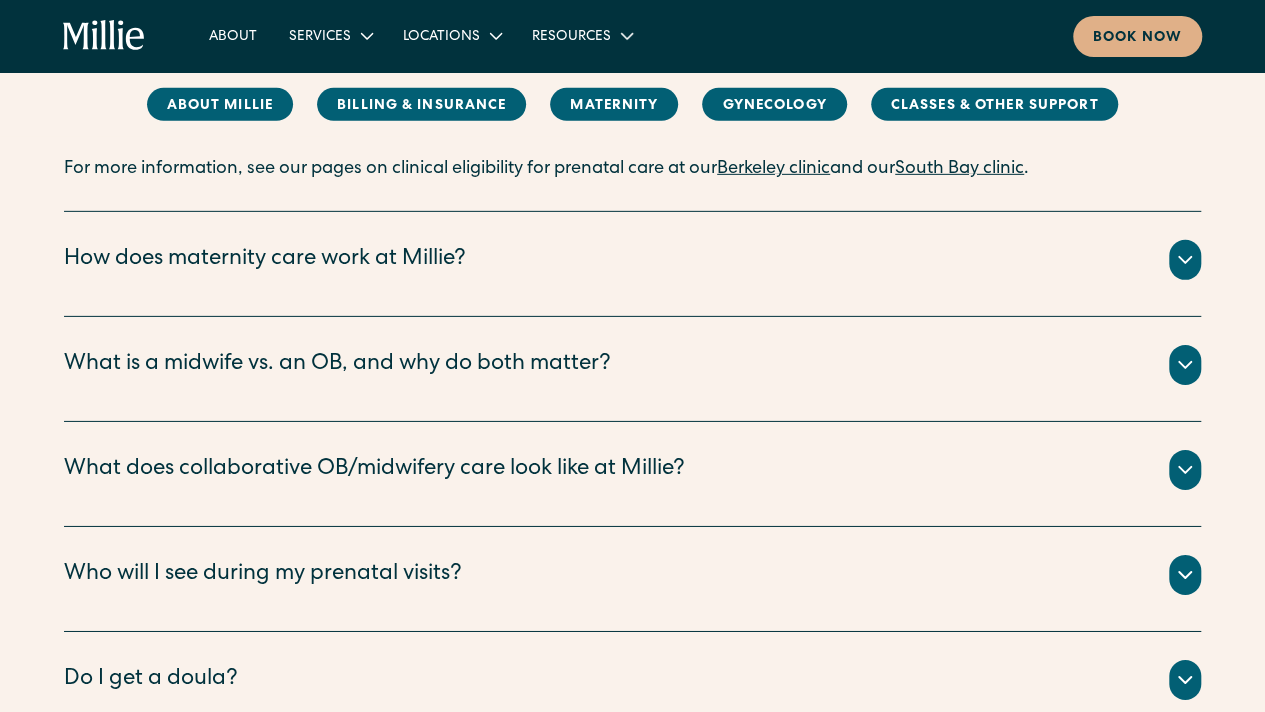click on "How does maternity care work at Millie?" at bounding box center (632, 260) 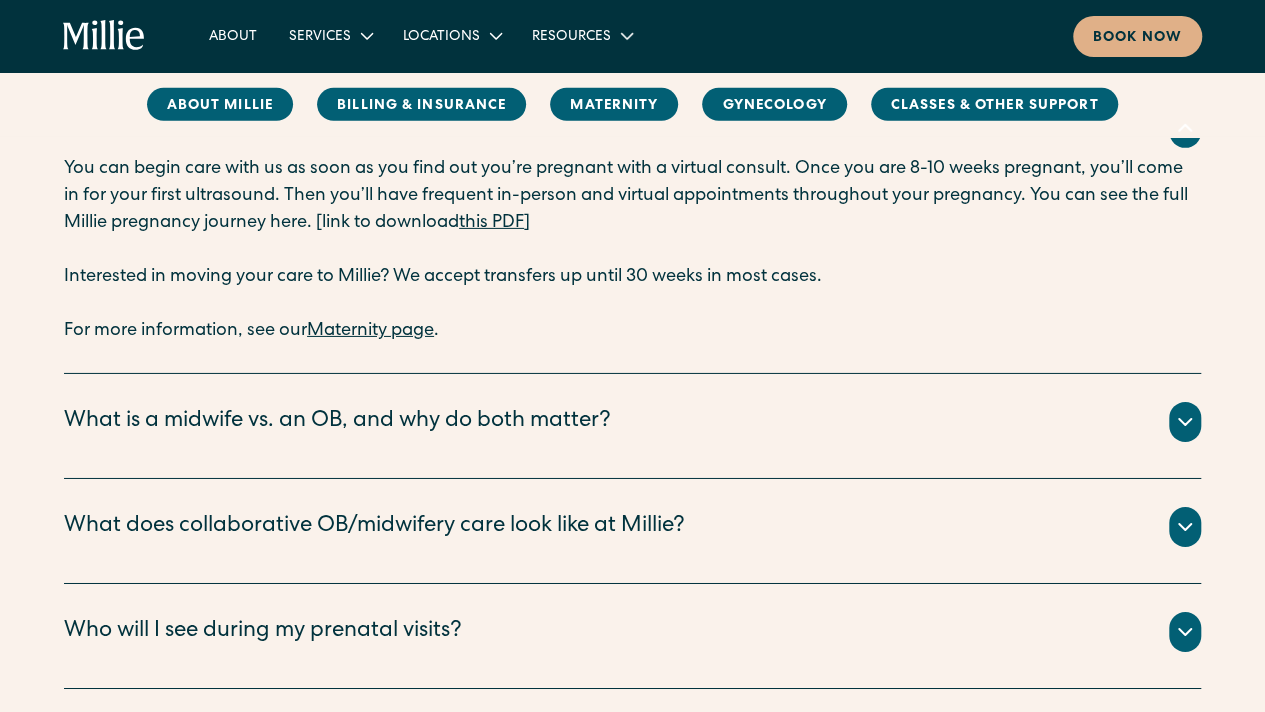 scroll, scrollTop: 3100, scrollLeft: 0, axis: vertical 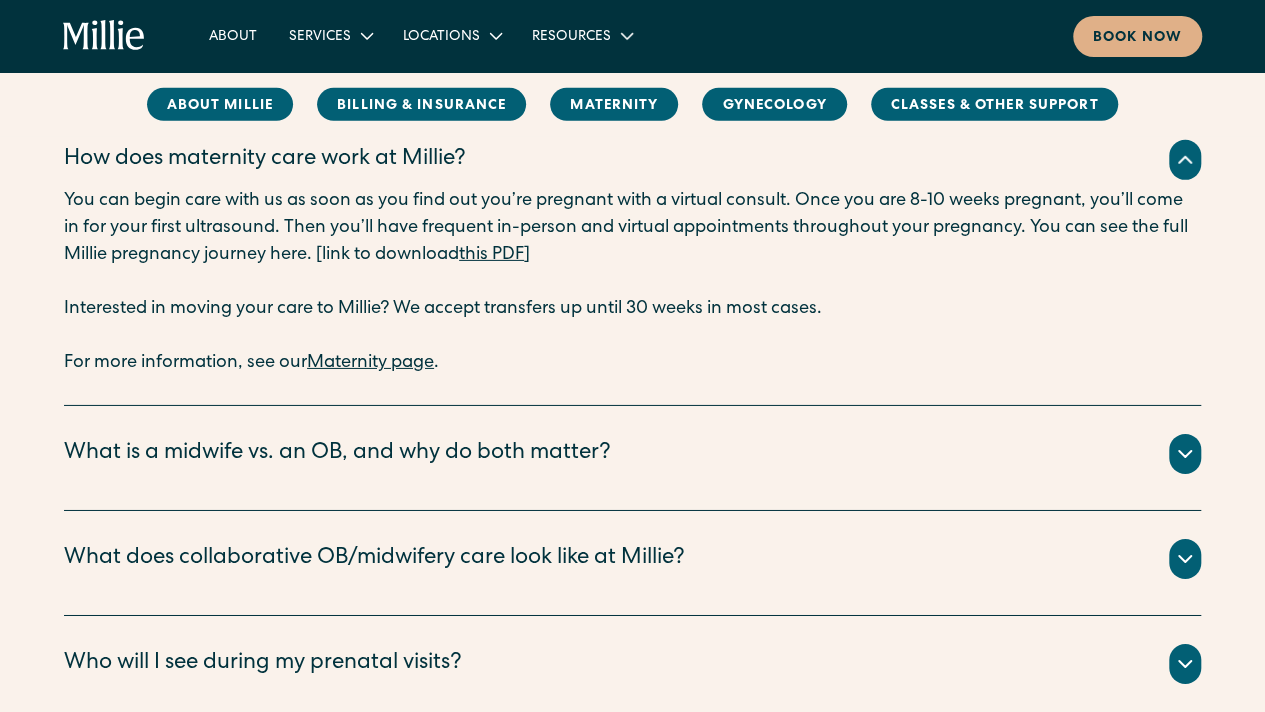 click on "this PDF" at bounding box center (491, 255) 